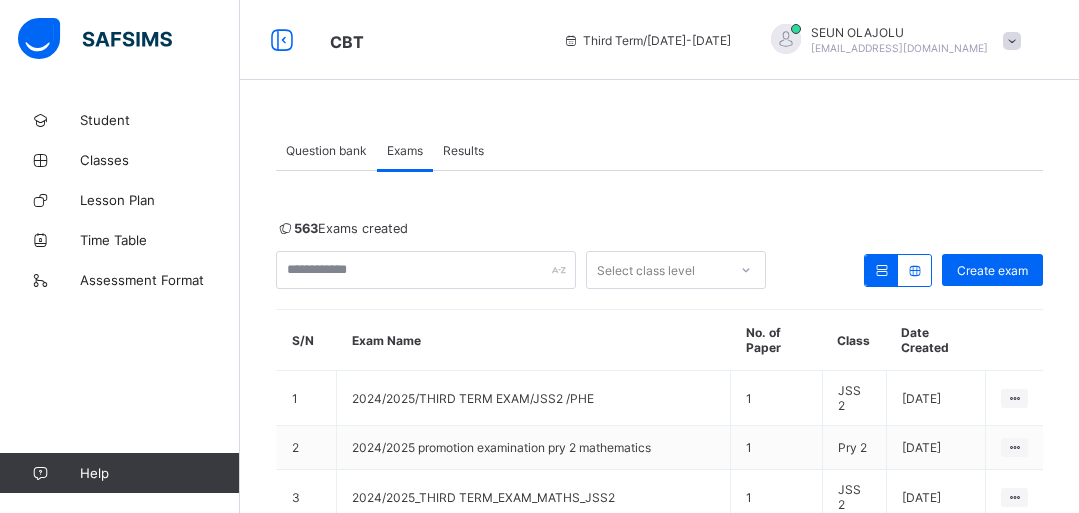 scroll, scrollTop: 0, scrollLeft: 0, axis: both 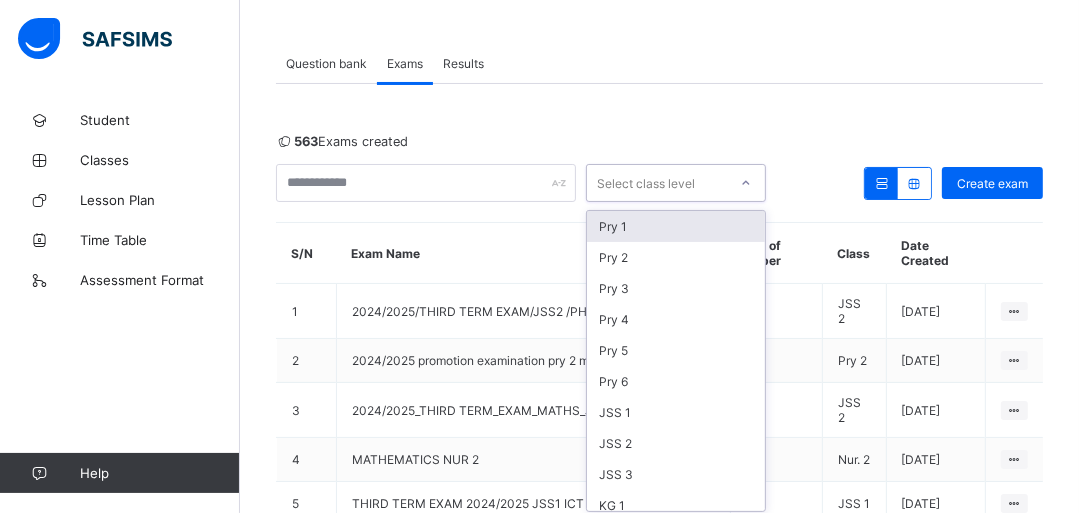 click on "option Pry 1 focused, 1 of 30. 30 results available. Use Up and Down to choose options, press Enter to select the currently focused option, press Escape to exit the menu, press Tab to select the option and exit the menu. Select class level Pry 1 Pry 2 Pry 3 Pry 4 Pry 5 Pry 6 JSS 1 JSS 2 JSS 3 KG 1 Nur 1 Nur Pri KG 2 PRY 4C KG 2A KG 1A KG 2AA NUR 2A Grade II Nur 2 NUR 2A Nur 2 Nur 2 Grade III NUR 2A NUR 2 NUR 1A Nur. 2 NUR ONEA" at bounding box center (676, 183) 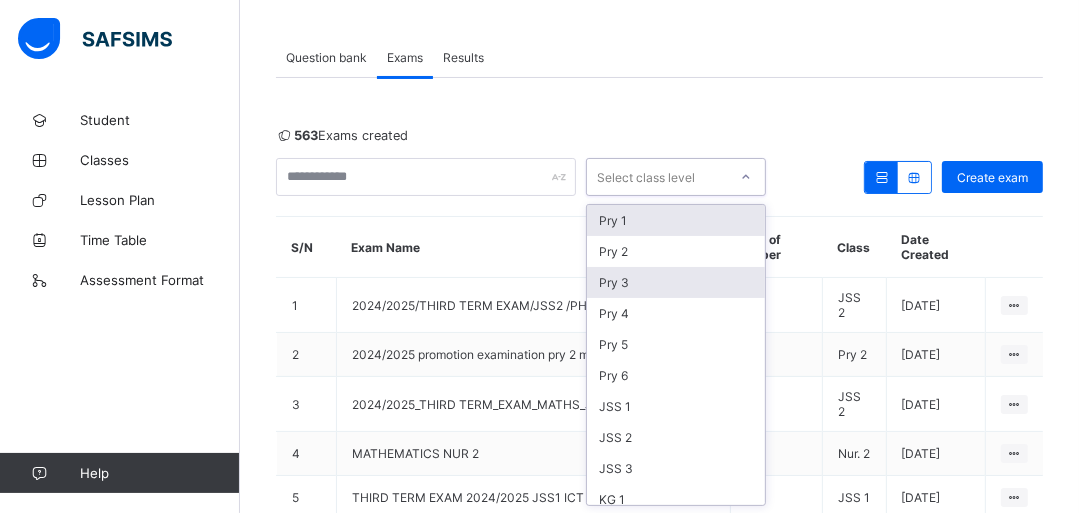 scroll, scrollTop: 94, scrollLeft: 0, axis: vertical 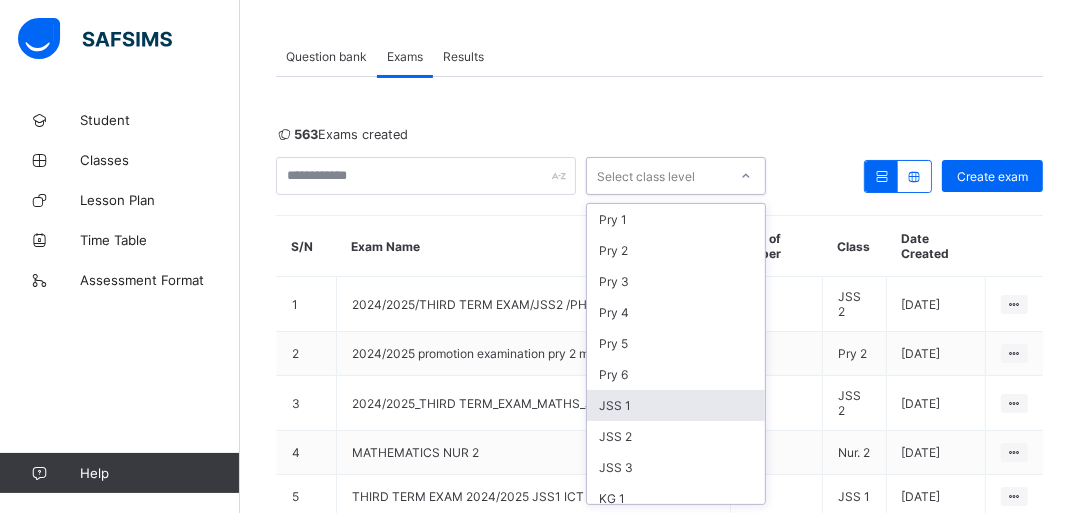 click on "JSS 1" at bounding box center (676, 405) 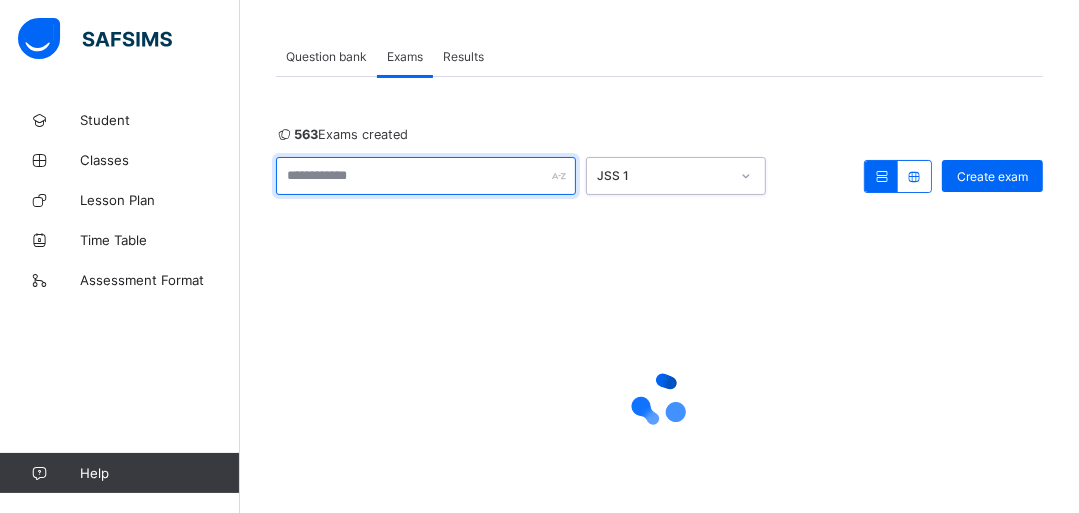 click at bounding box center [426, 176] 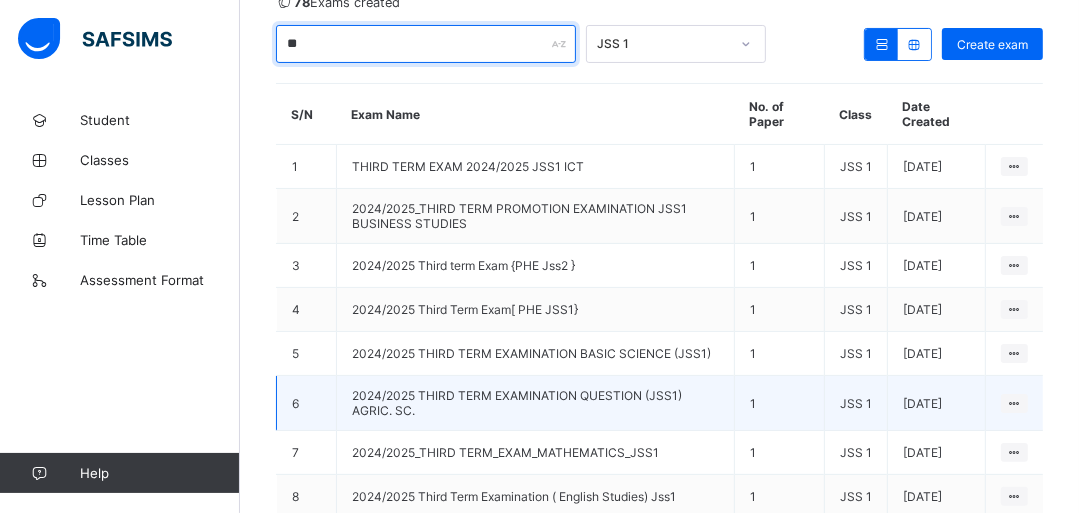 scroll, scrollTop: 254, scrollLeft: 0, axis: vertical 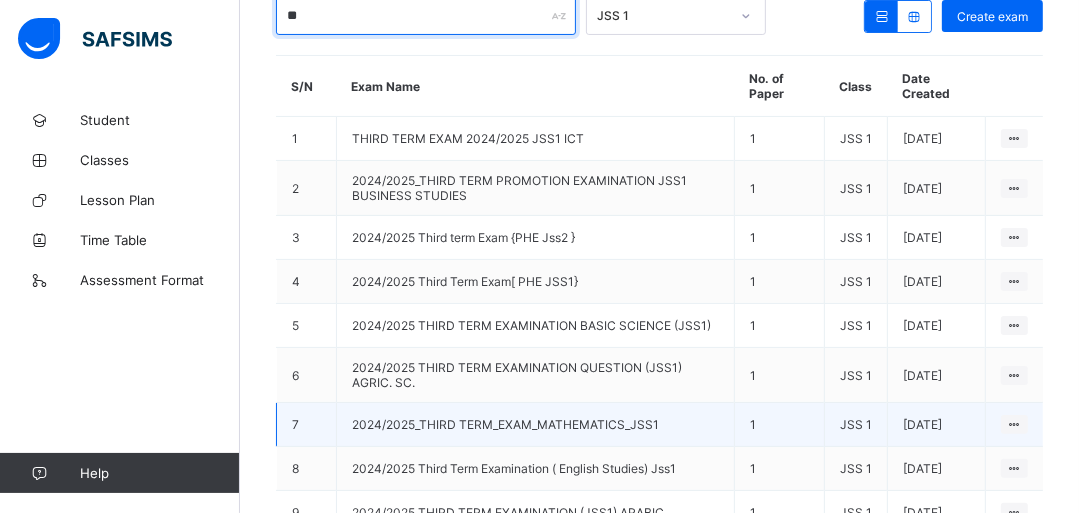 type on "**" 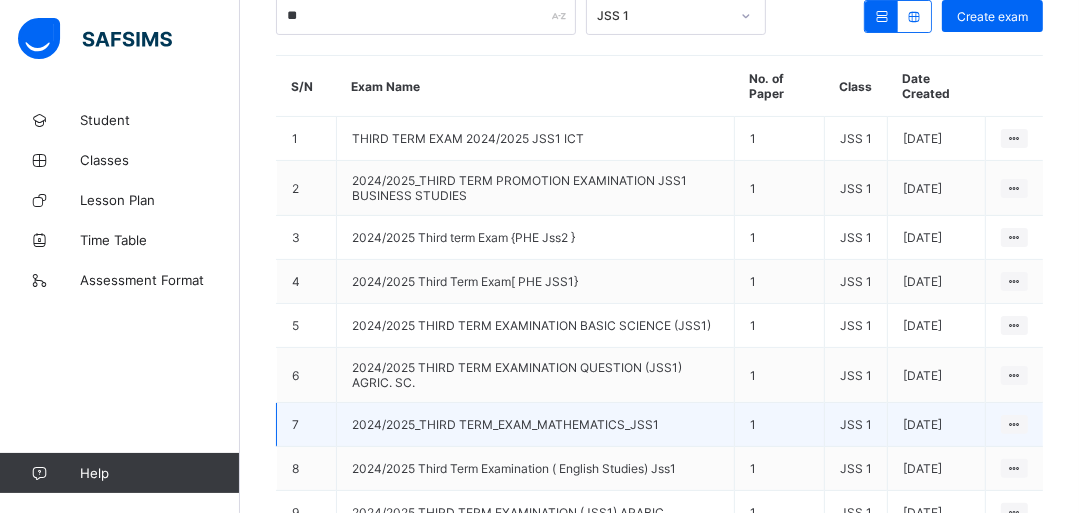 click on "2024/2025_THIRD TERM_EXAM_MATHEMATICS_JSS1" at bounding box center [505, 424] 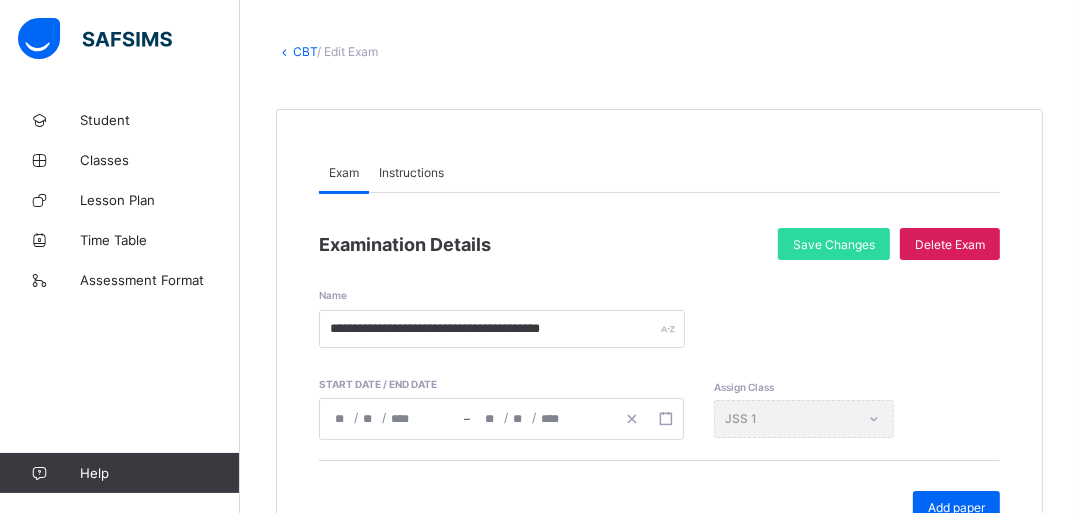 scroll, scrollTop: 0, scrollLeft: 0, axis: both 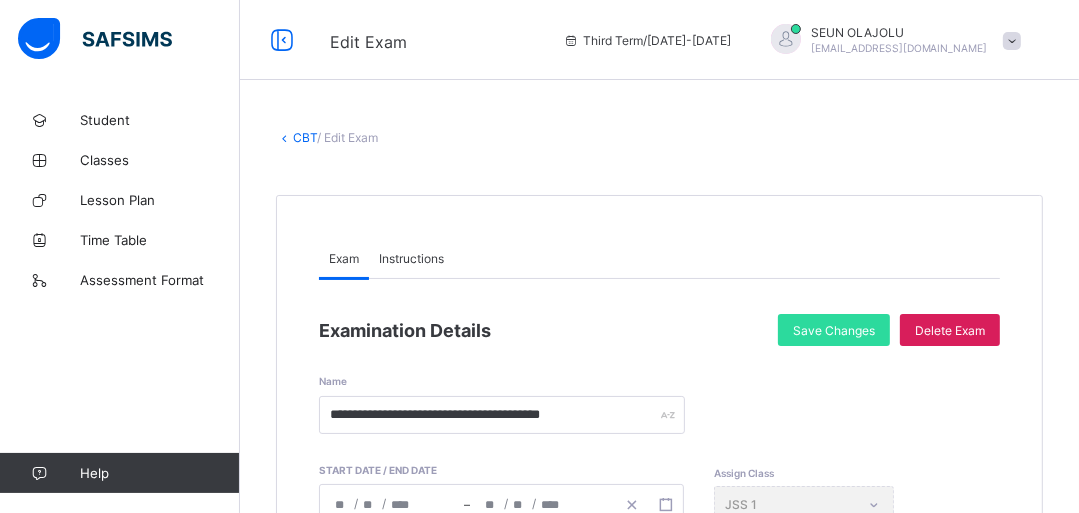click on "/ Edit Exam" at bounding box center [347, 137] 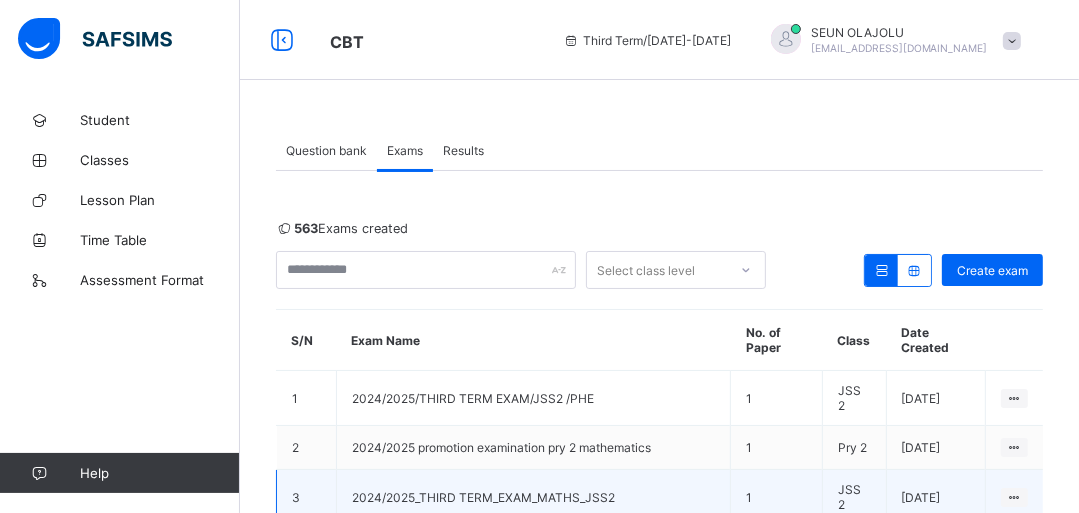 scroll, scrollTop: 80, scrollLeft: 0, axis: vertical 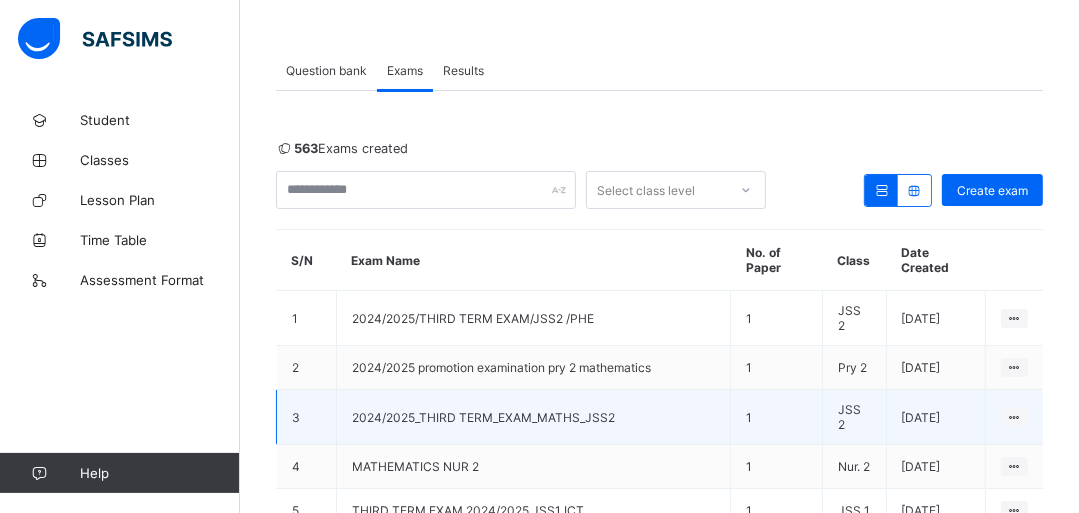 click on "2024/2025_THIRD TERM_EXAM_MATHS_JSS2" at bounding box center (483, 417) 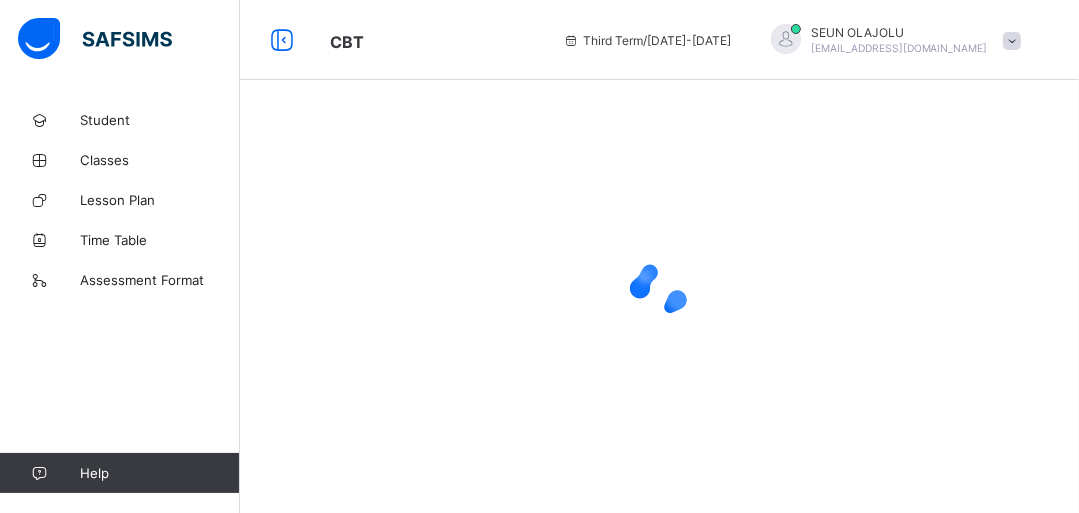 scroll, scrollTop: 0, scrollLeft: 0, axis: both 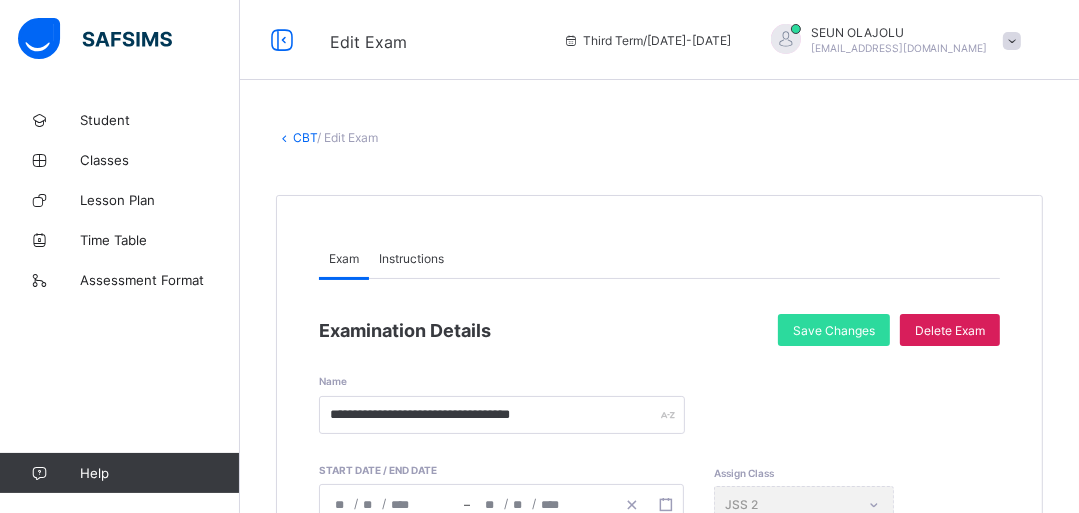 click on "/ Edit Exam" at bounding box center [347, 137] 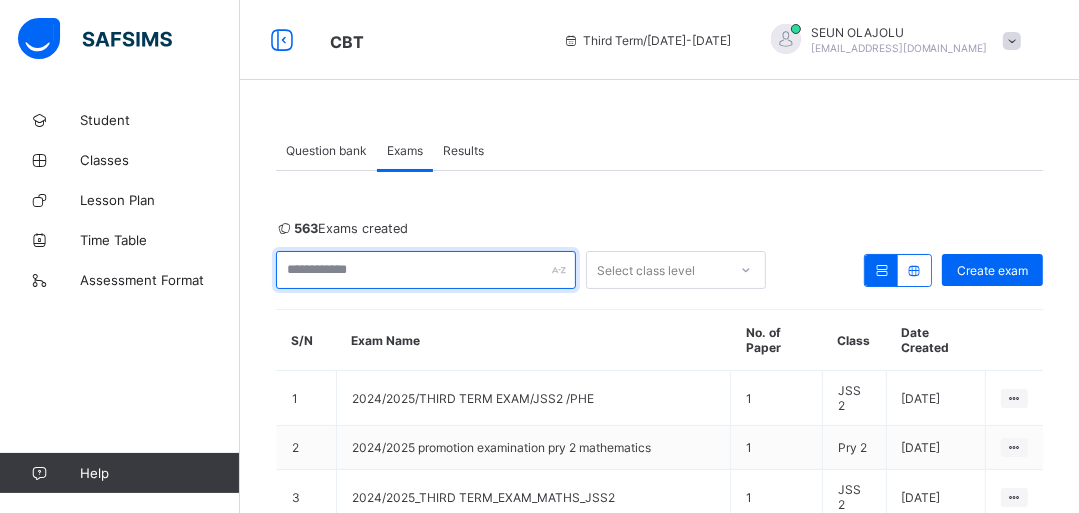 click at bounding box center (426, 270) 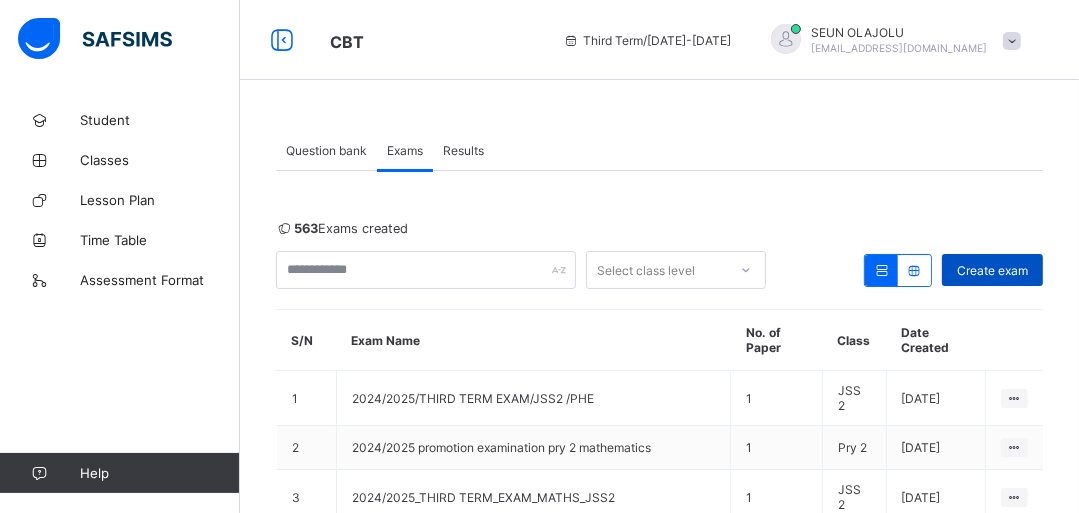 click on "Create exam" at bounding box center (992, 270) 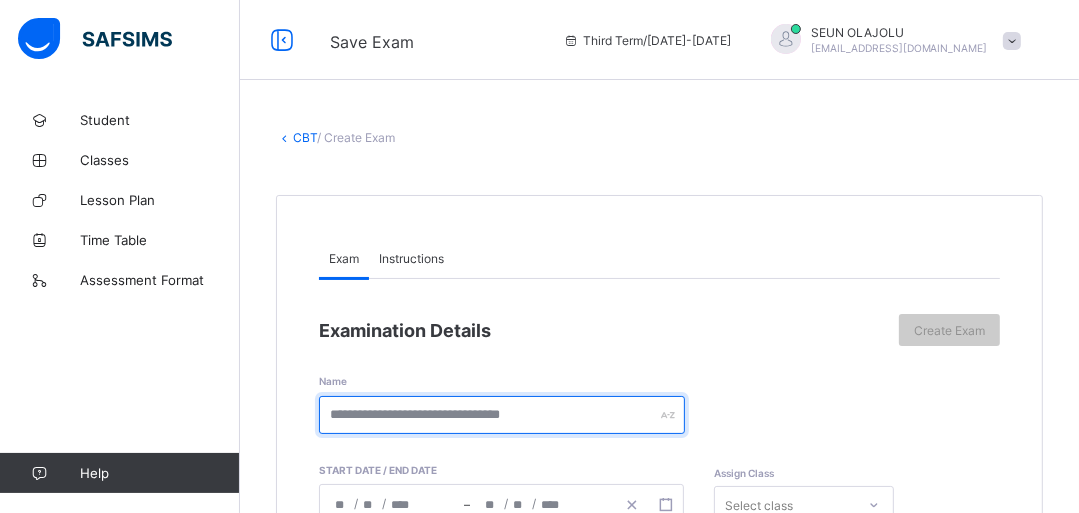 click at bounding box center (502, 415) 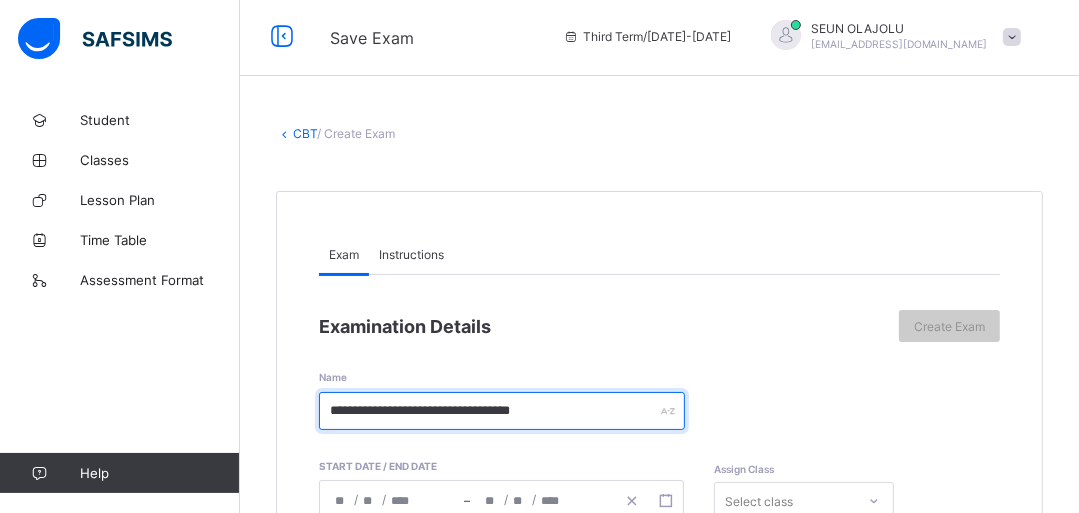 scroll, scrollTop: 80, scrollLeft: 0, axis: vertical 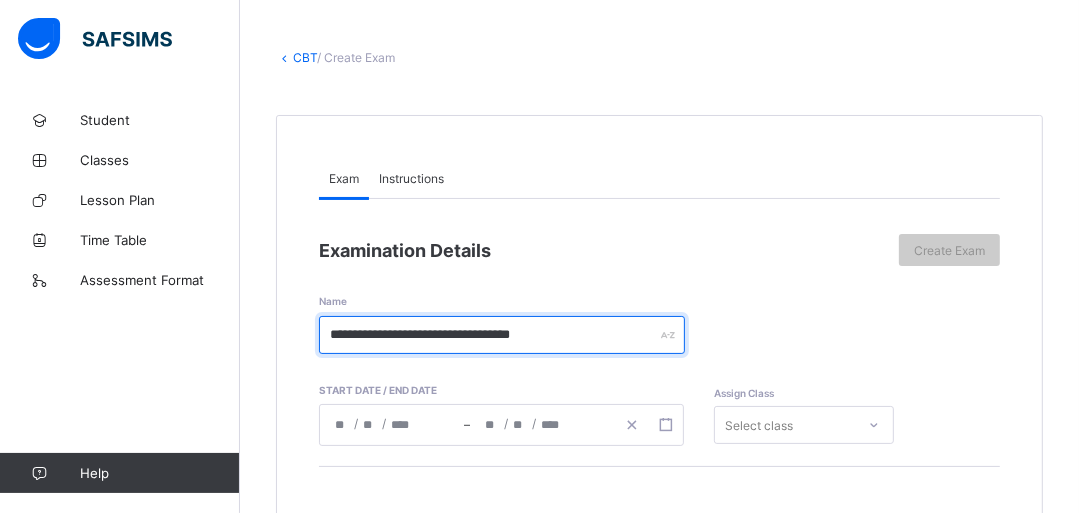 type on "**********" 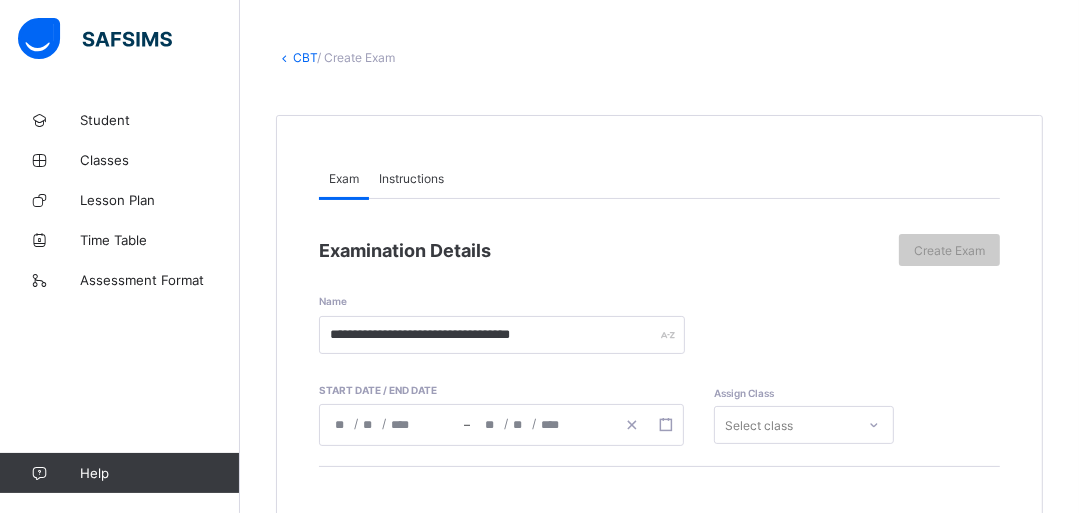 click on "/ /" at bounding box center (392, 425) 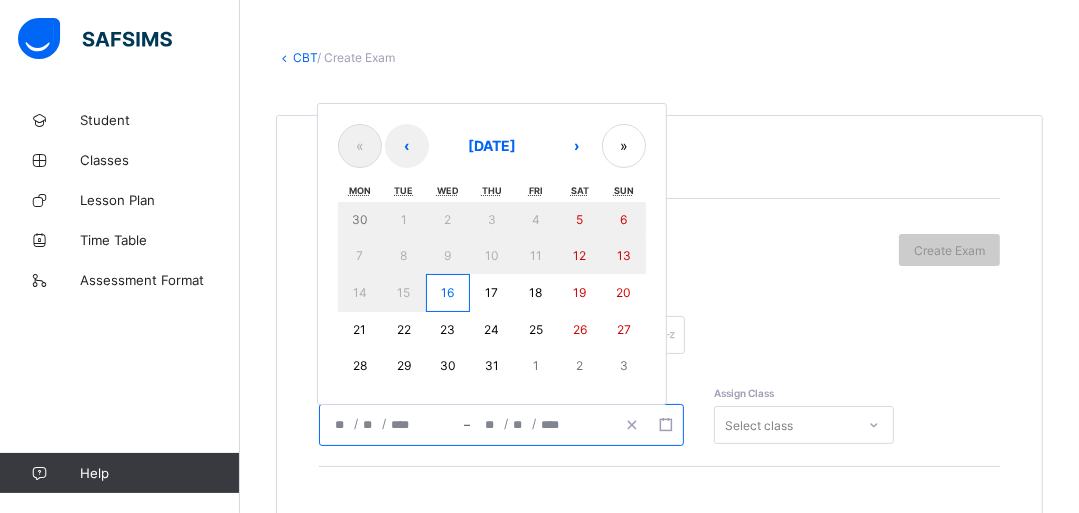click on "16" at bounding box center [448, 293] 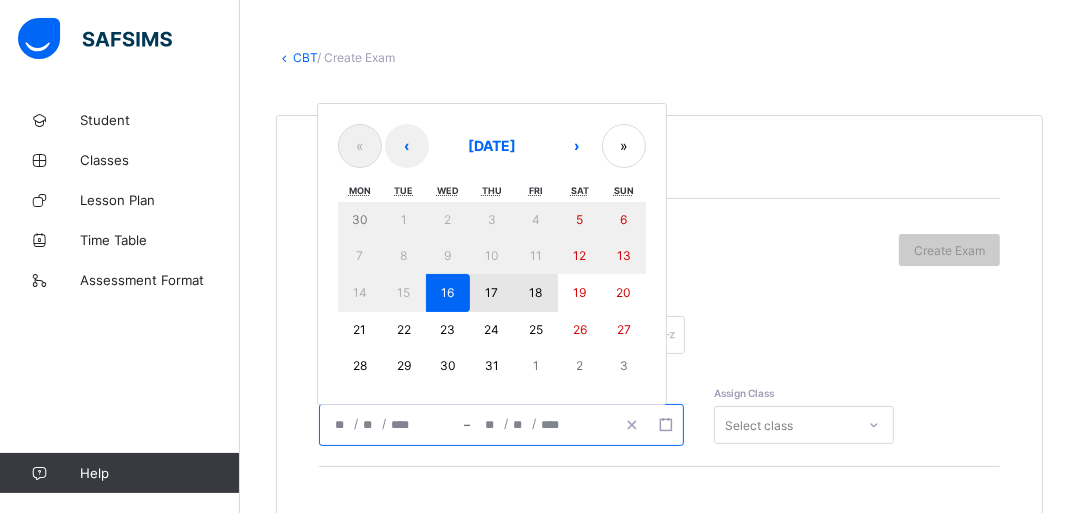 drag, startPoint x: 539, startPoint y: 297, endPoint x: 532, endPoint y: 311, distance: 15.652476 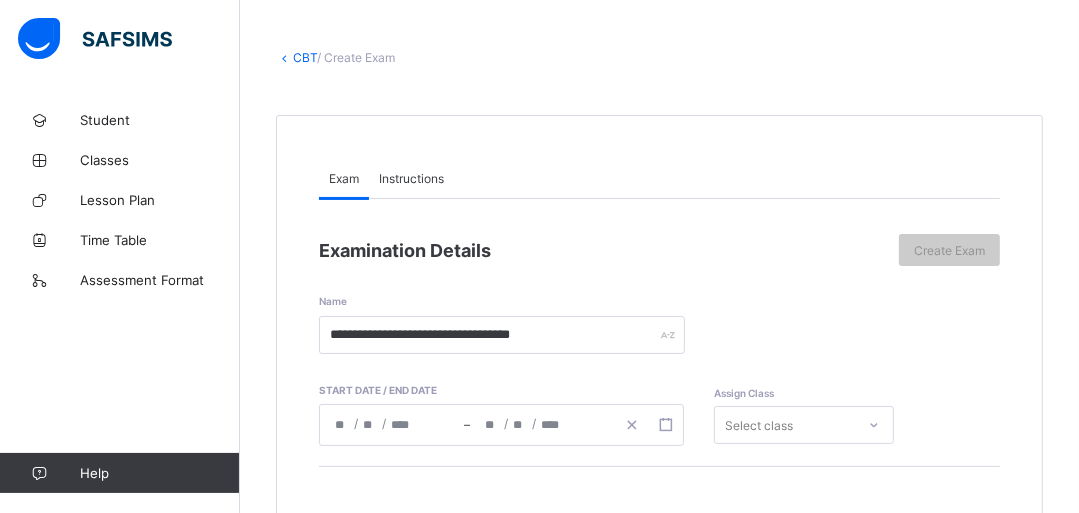 click on "Select class" at bounding box center (804, 425) 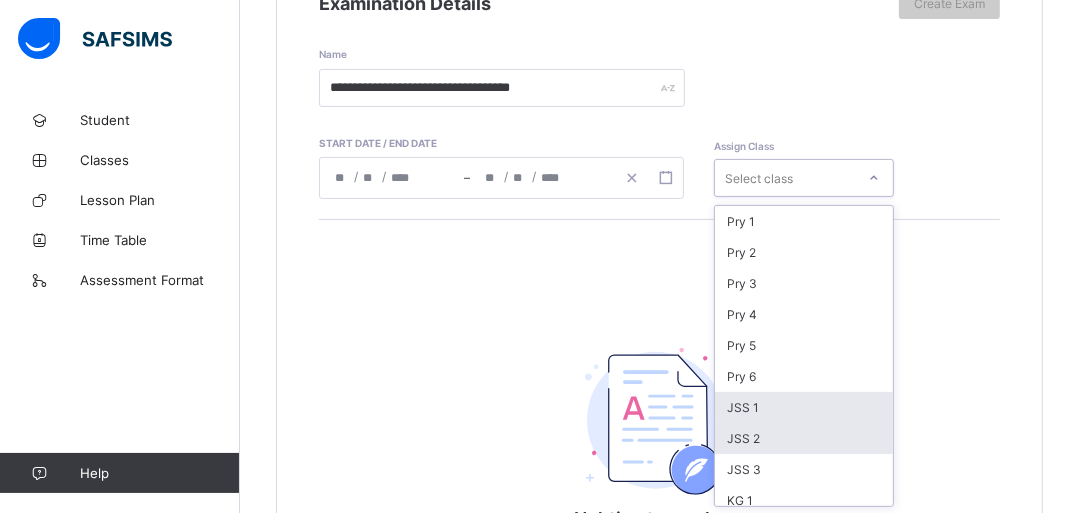 scroll, scrollTop: 328, scrollLeft: 0, axis: vertical 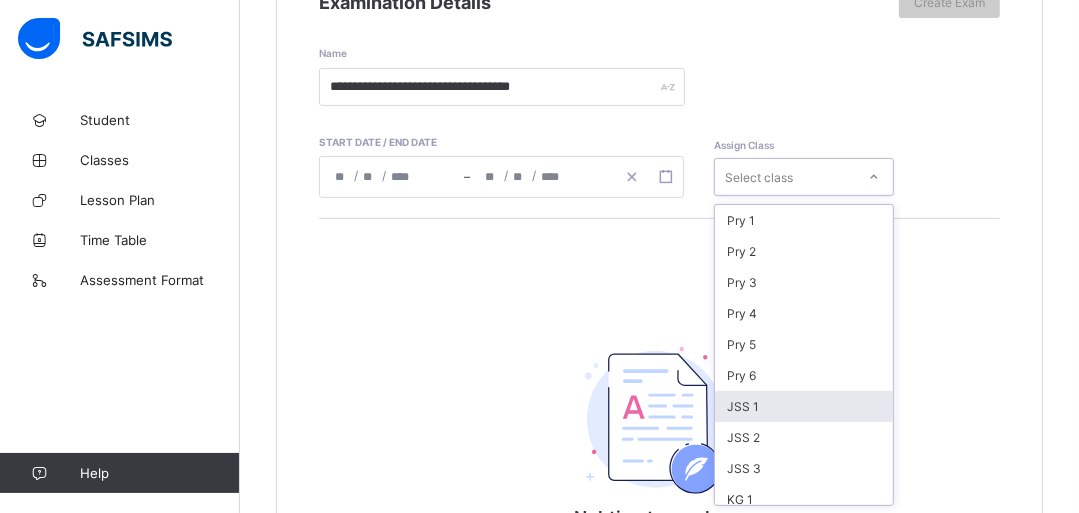click on "JSS 1" at bounding box center [804, 406] 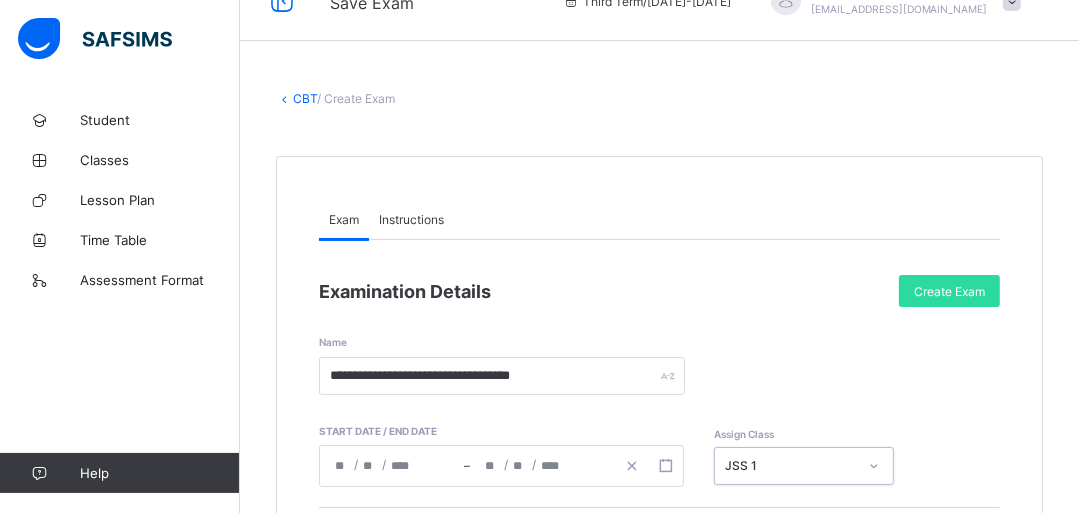 scroll, scrollTop: 30, scrollLeft: 0, axis: vertical 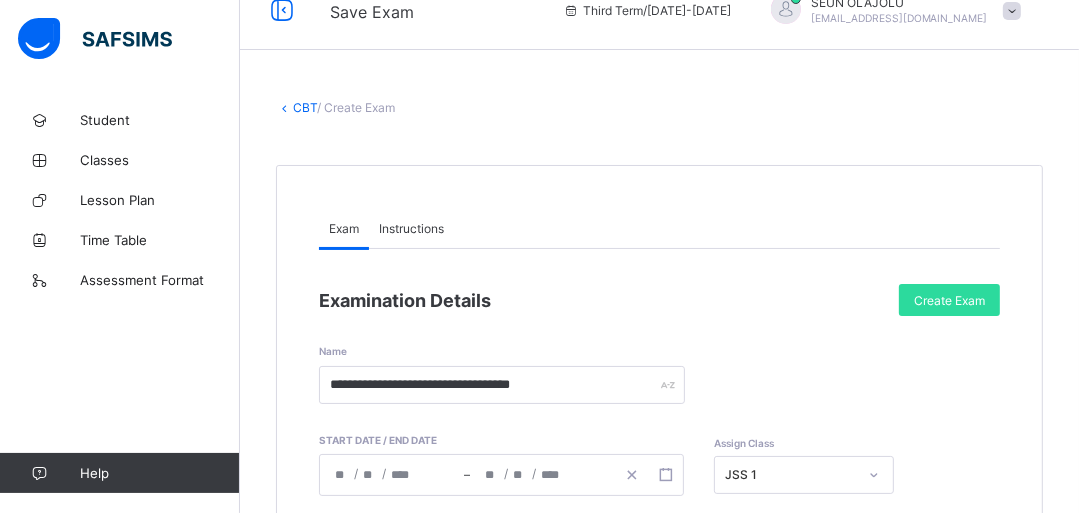 click on "Instructions" at bounding box center (411, 228) 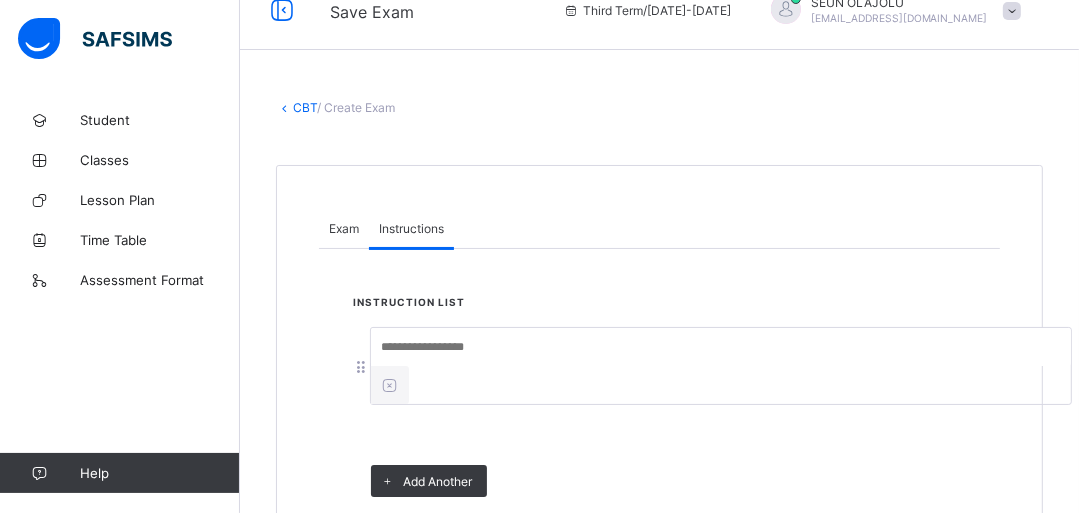 click at bounding box center [721, 347] 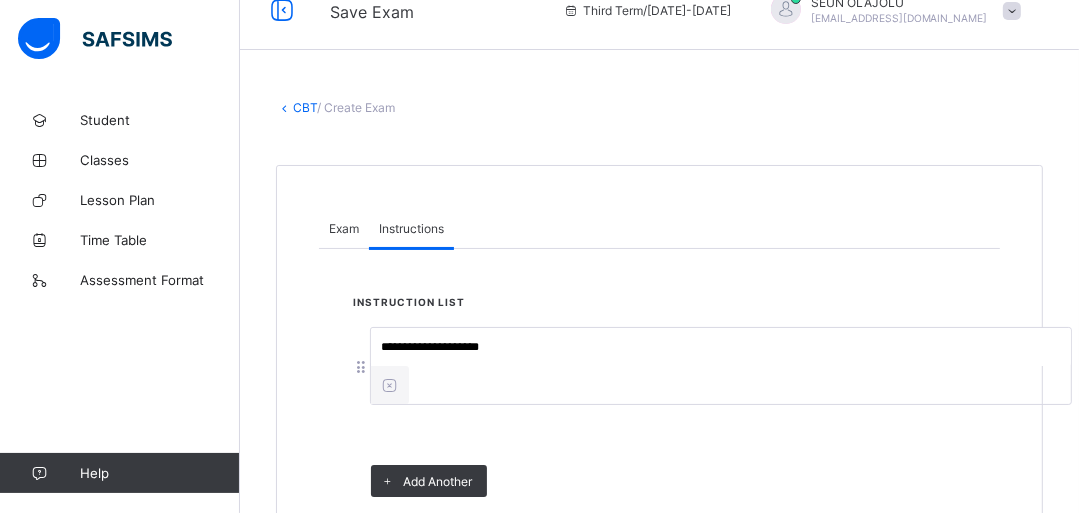 type on "**********" 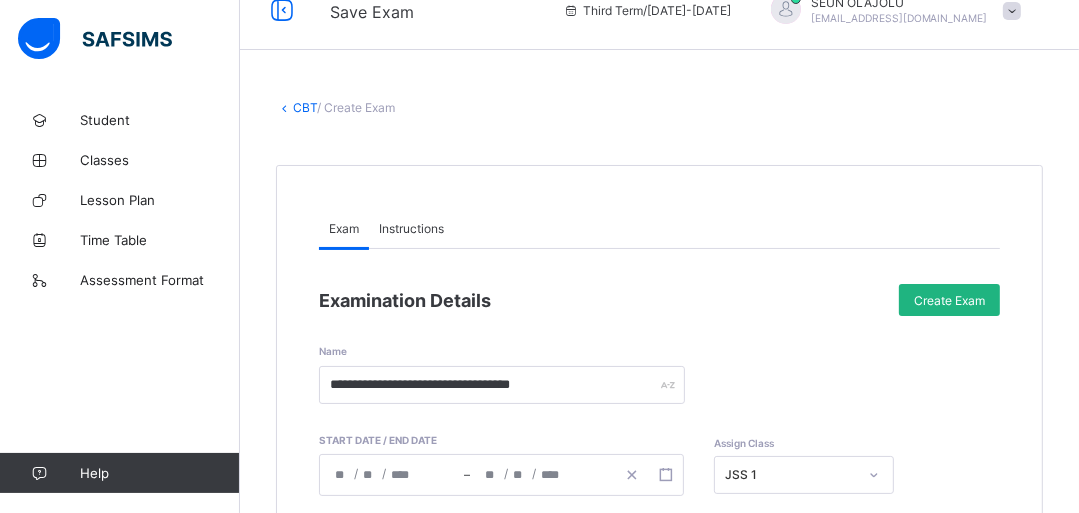 click on "Create Exam" at bounding box center (949, 300) 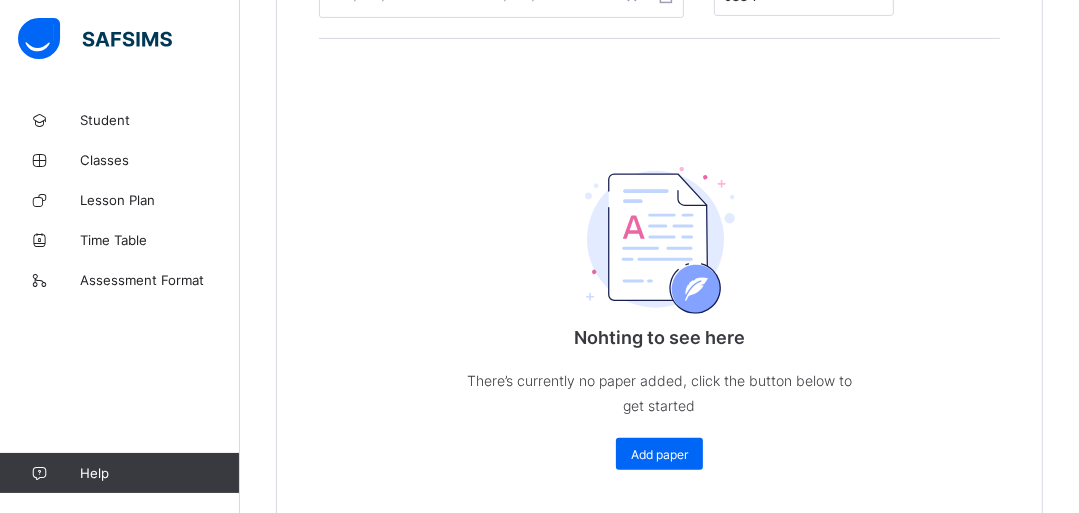 scroll, scrollTop: 510, scrollLeft: 0, axis: vertical 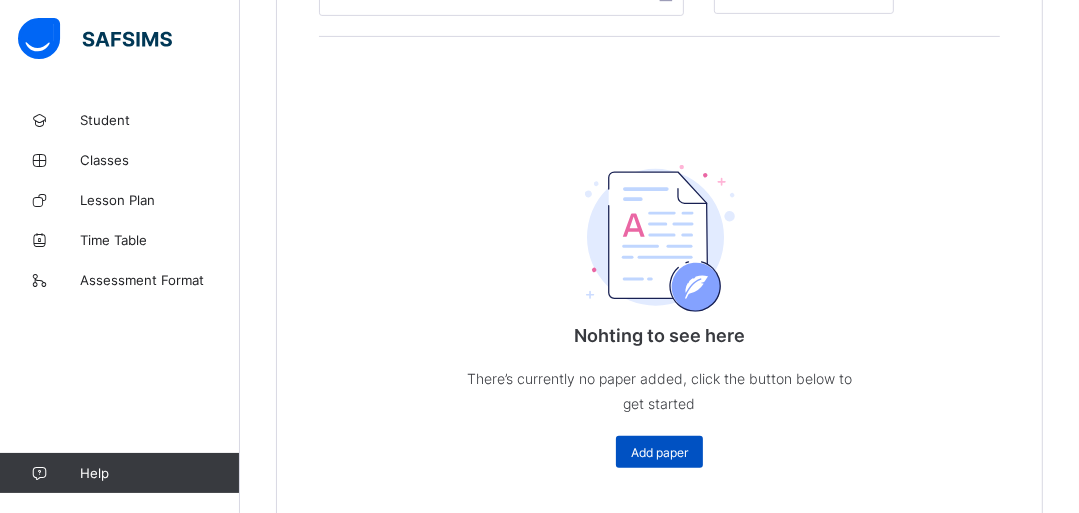 click on "Add paper" at bounding box center (659, 452) 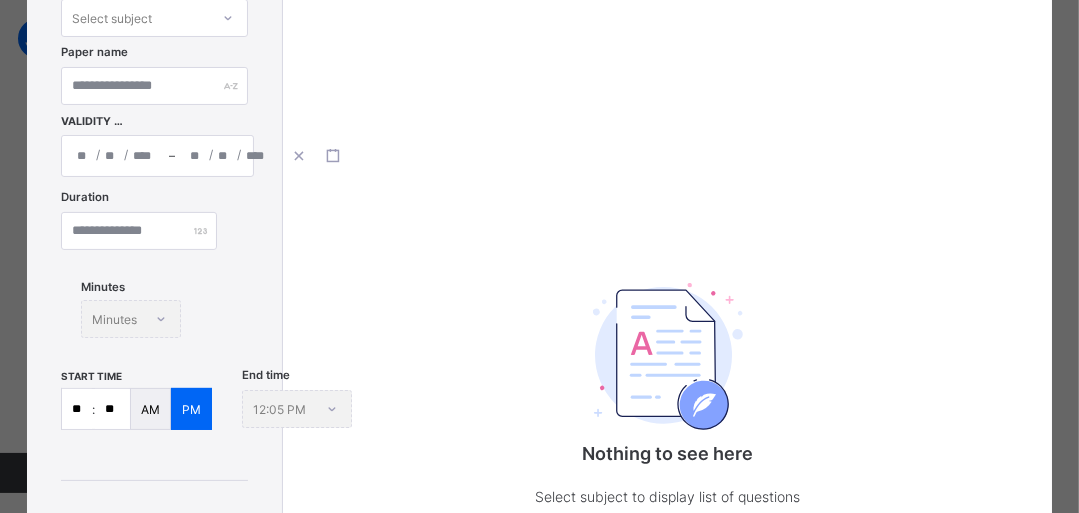 scroll, scrollTop: 80, scrollLeft: 0, axis: vertical 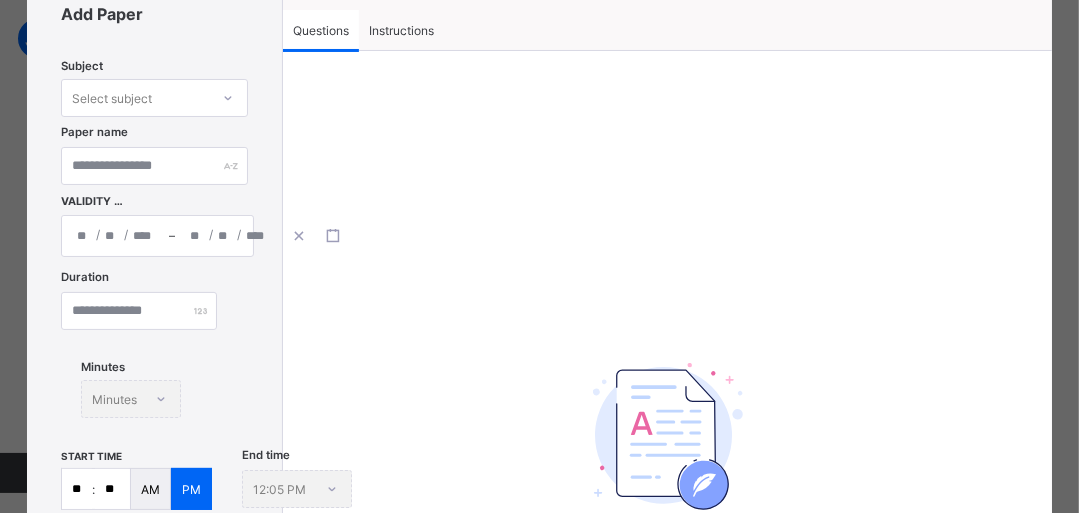 click on "Select subject" at bounding box center [135, 98] 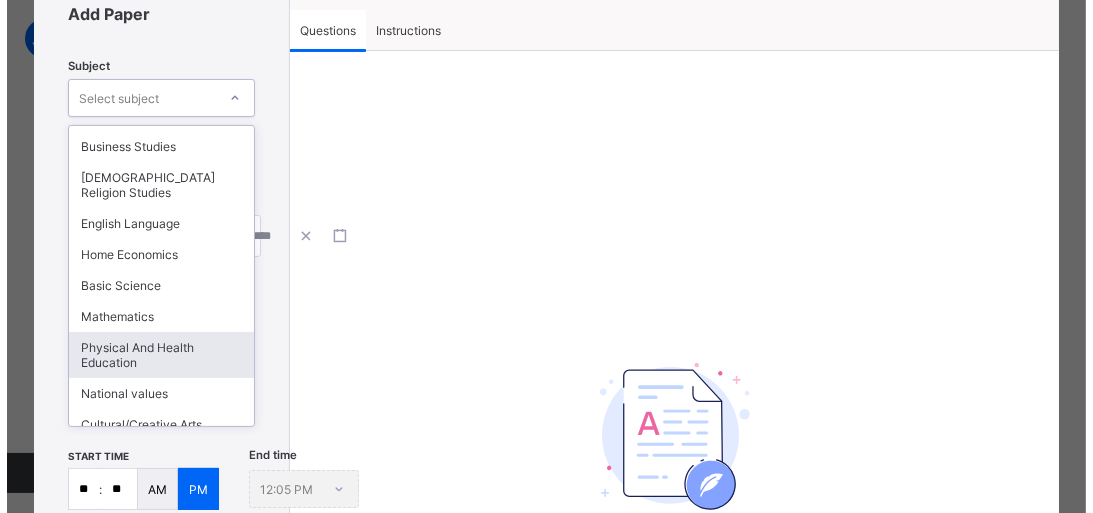 scroll, scrollTop: 183, scrollLeft: 0, axis: vertical 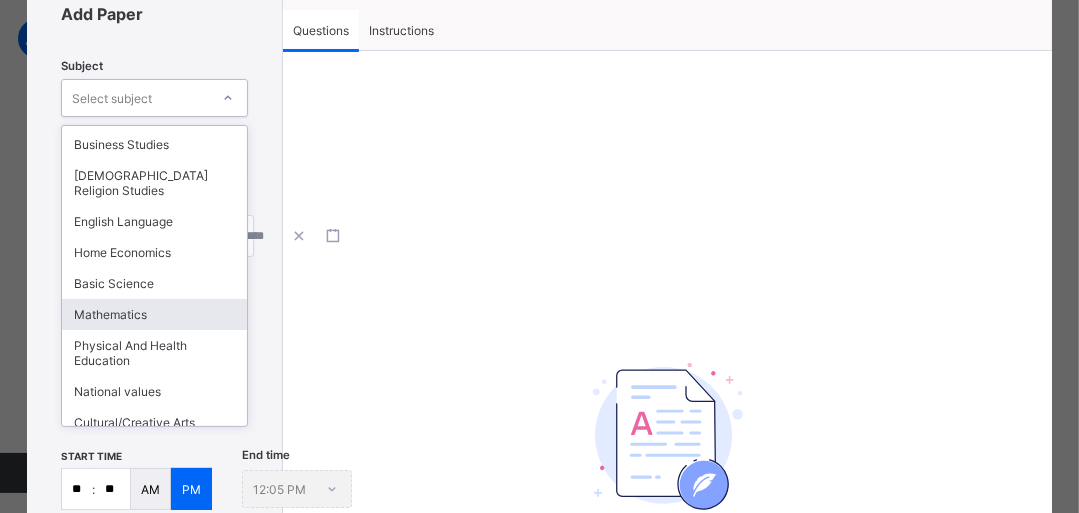 click on "Mathematics" at bounding box center [154, 314] 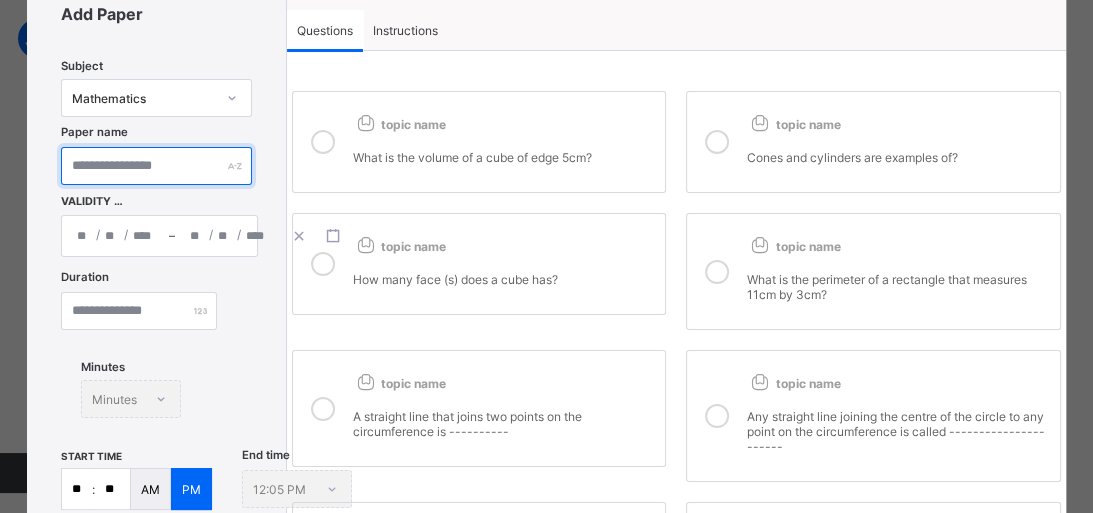 click at bounding box center (156, 166) 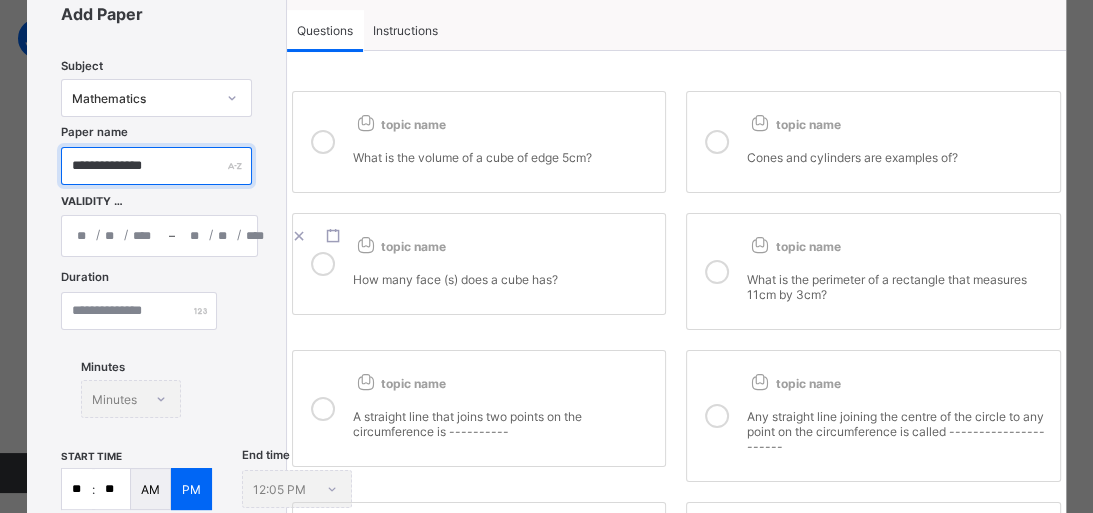 type on "**********" 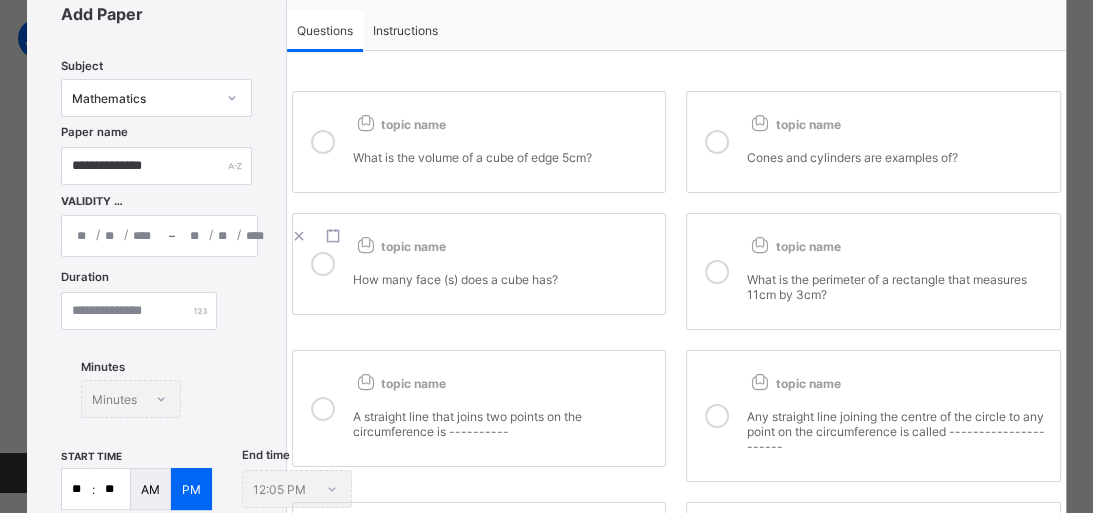 click on "/ / – / /" at bounding box center (159, 236) 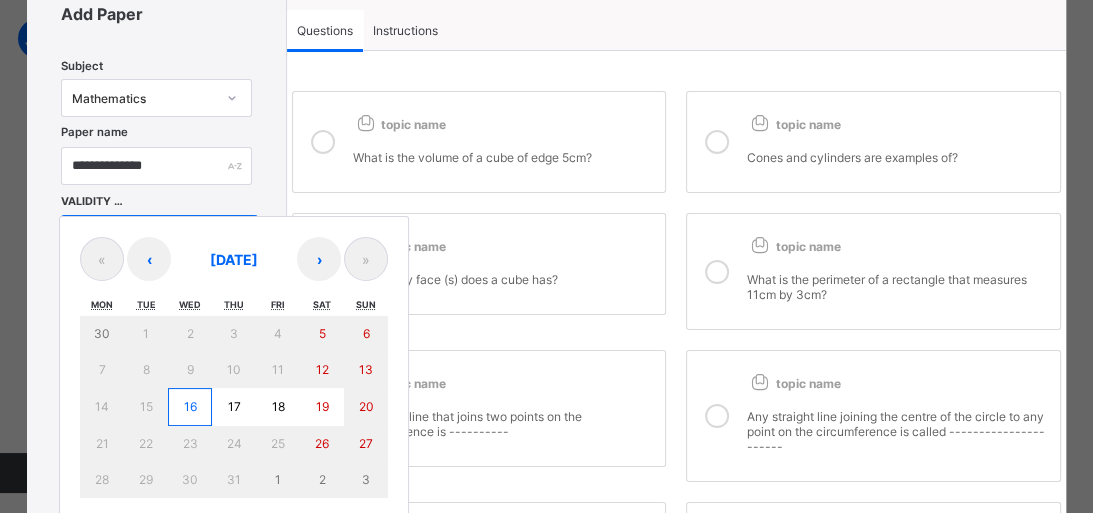 drag, startPoint x: 193, startPoint y: 411, endPoint x: 262, endPoint y: 424, distance: 70.21396 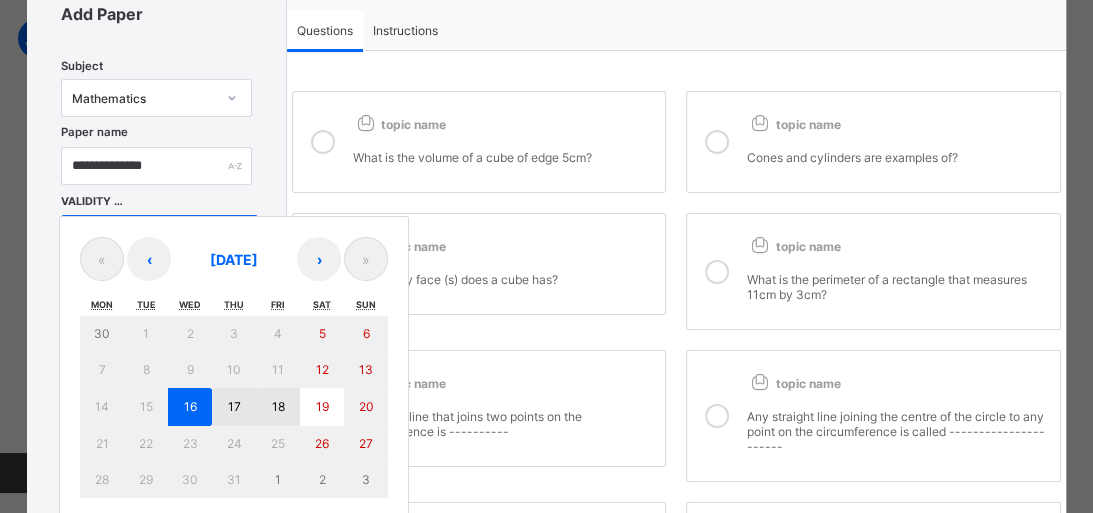 click on "18" at bounding box center (278, 407) 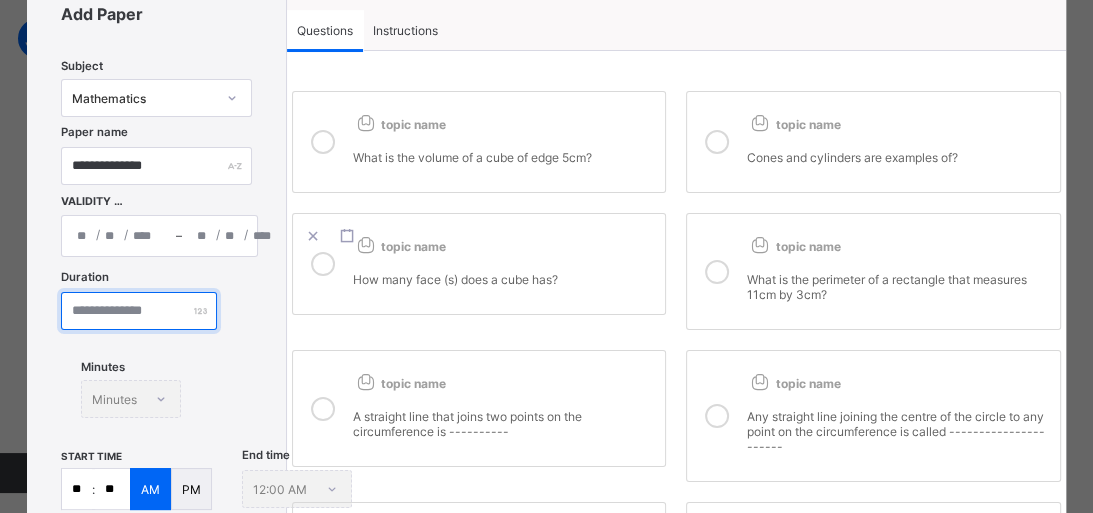 click at bounding box center (139, 311) 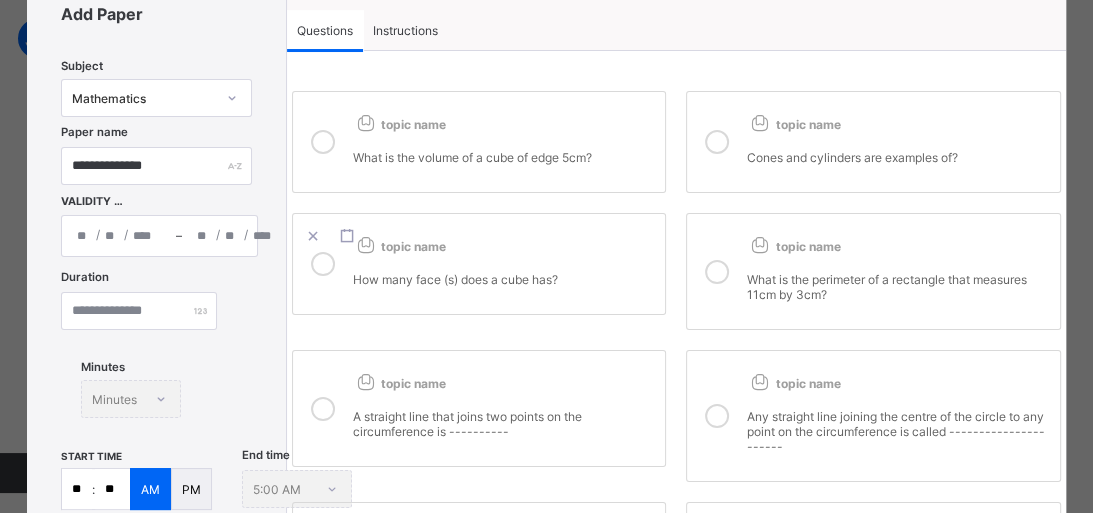 click on "**" at bounding box center (77, 489) 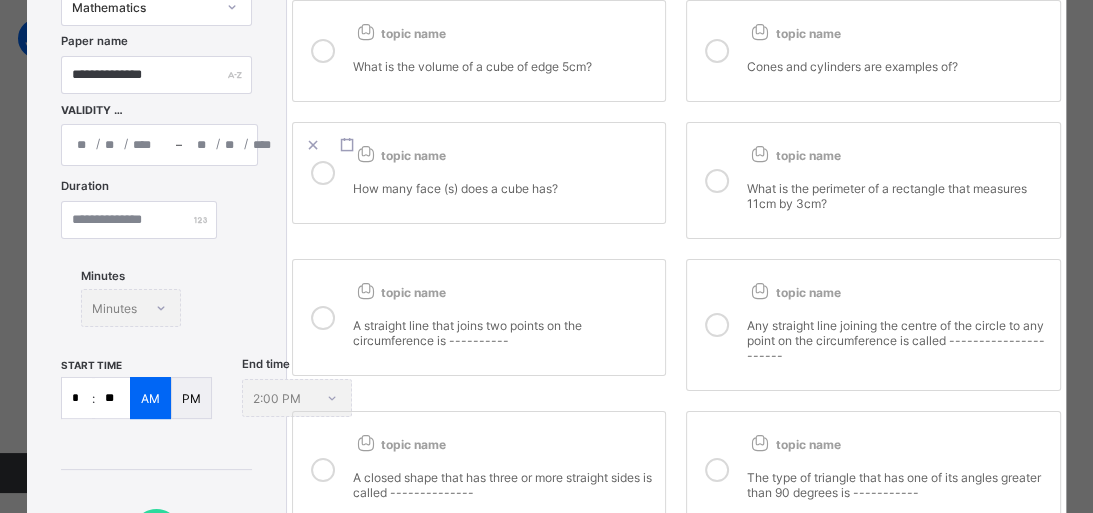 scroll, scrollTop: 0, scrollLeft: 0, axis: both 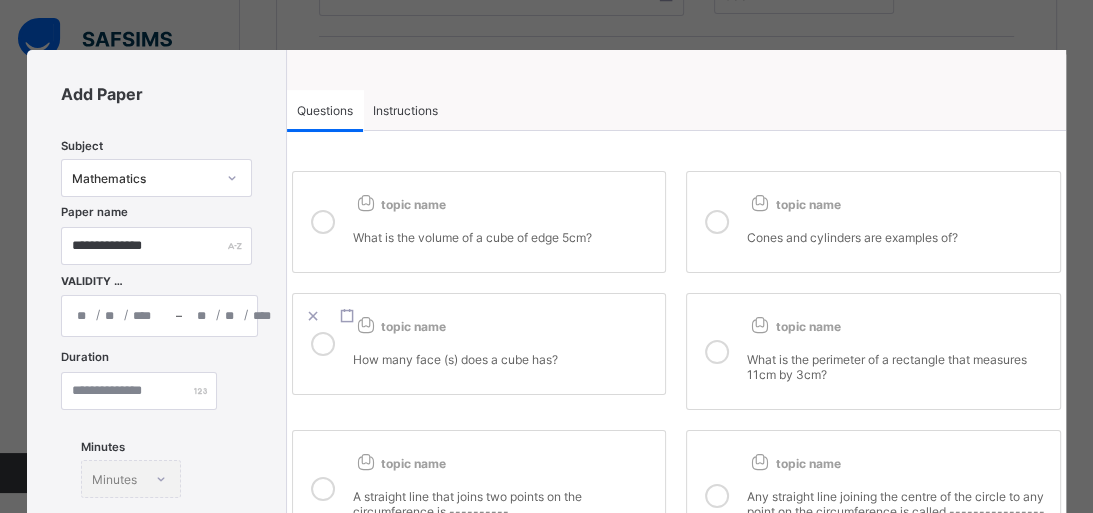 type on "*" 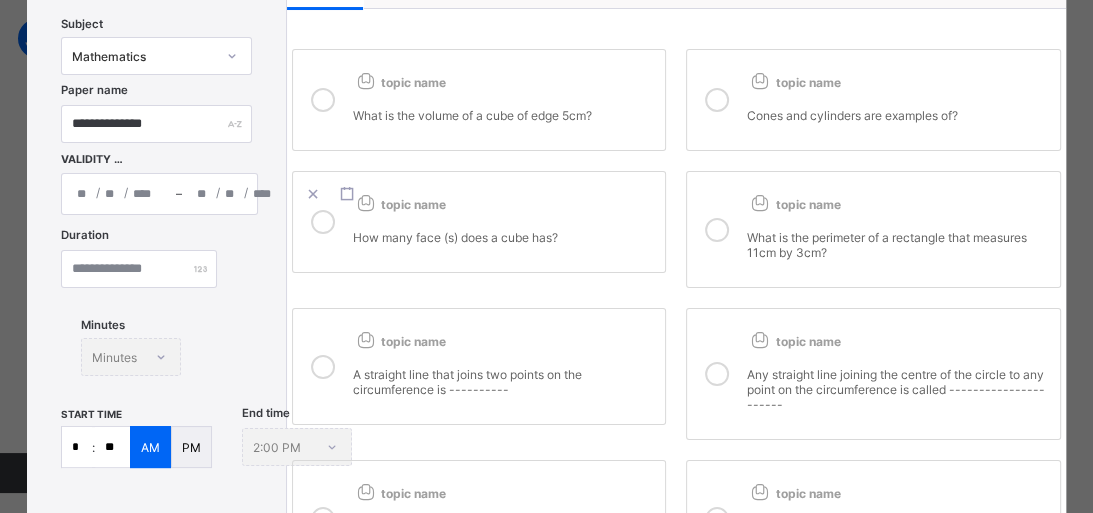 scroll, scrollTop: 160, scrollLeft: 0, axis: vertical 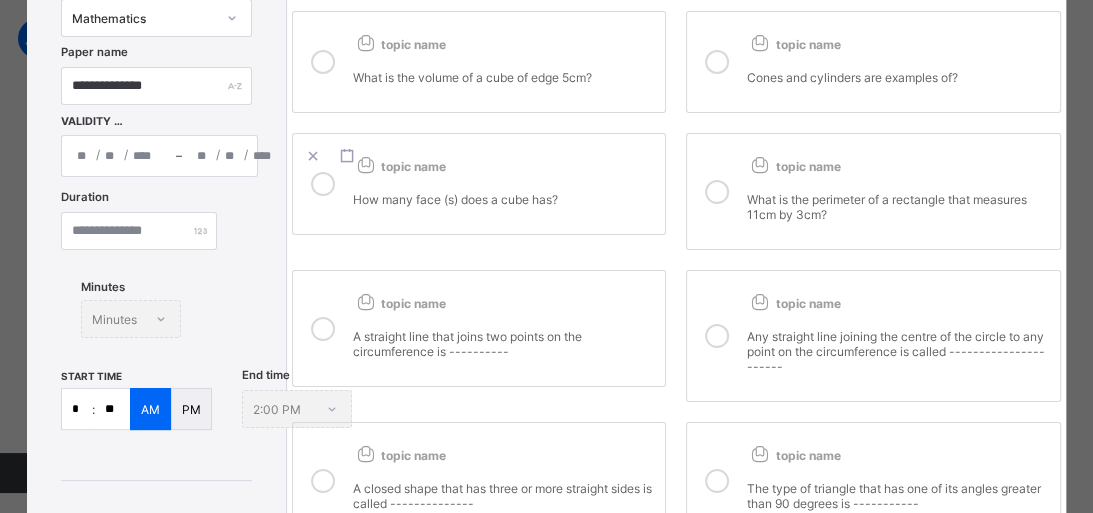 drag, startPoint x: 322, startPoint y: 331, endPoint x: 578, endPoint y: 373, distance: 259.42242 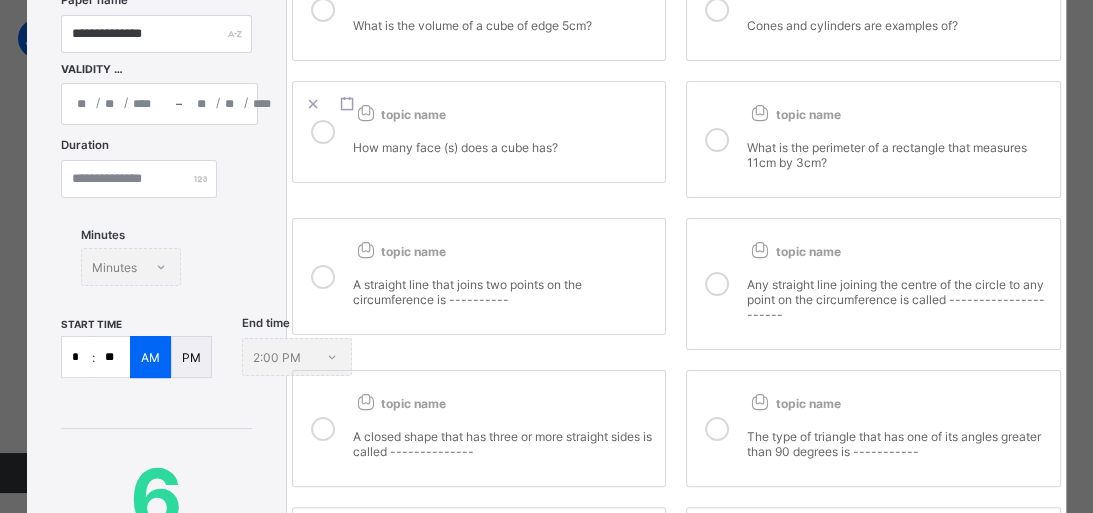 scroll, scrollTop: 240, scrollLeft: 0, axis: vertical 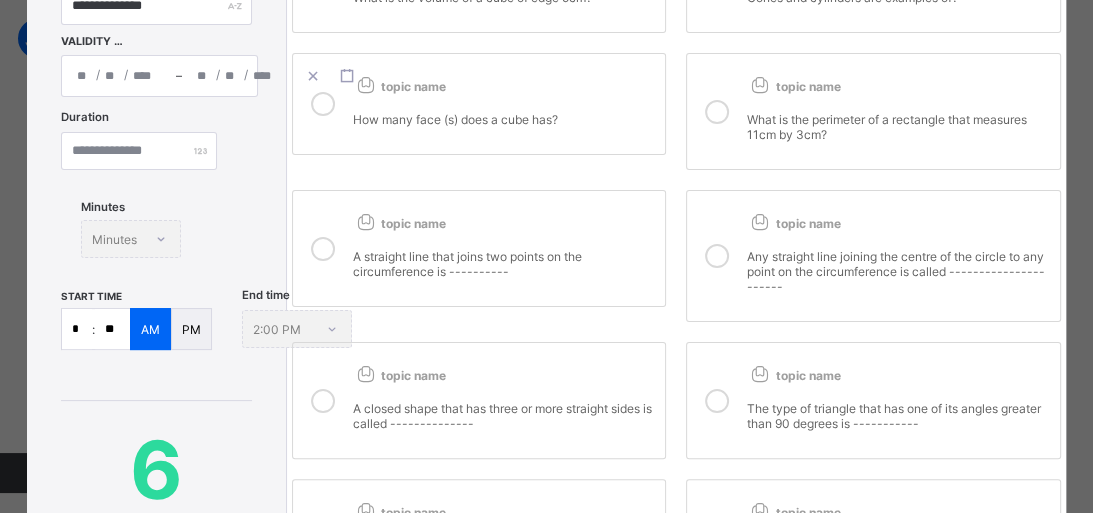 click at bounding box center (323, 401) 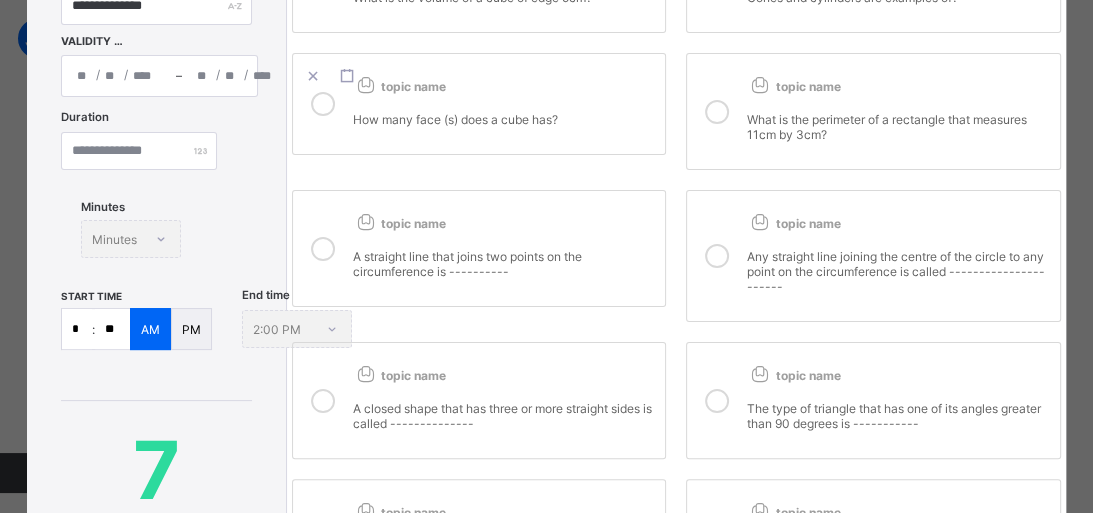 click at bounding box center [717, 401] 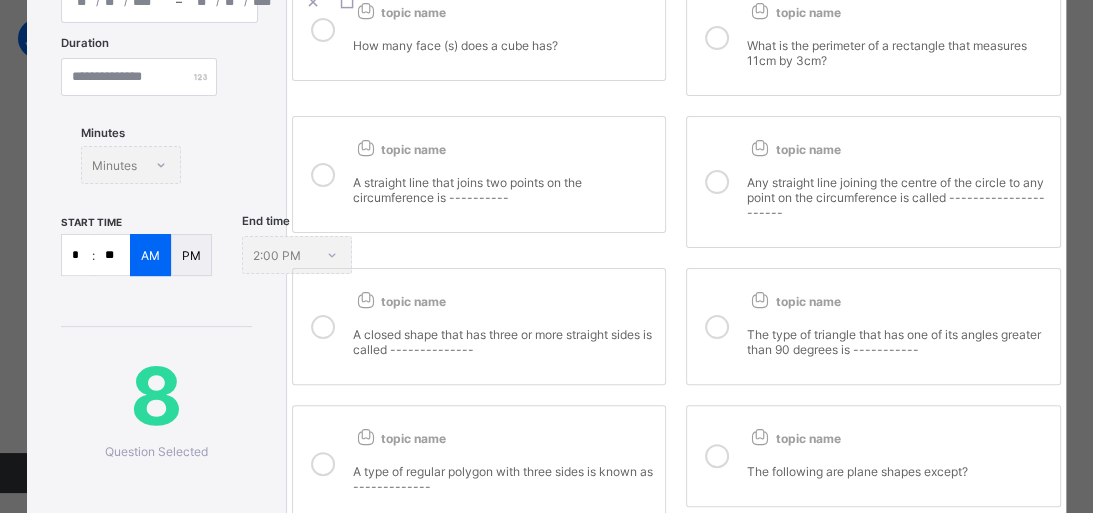 scroll, scrollTop: 480, scrollLeft: 0, axis: vertical 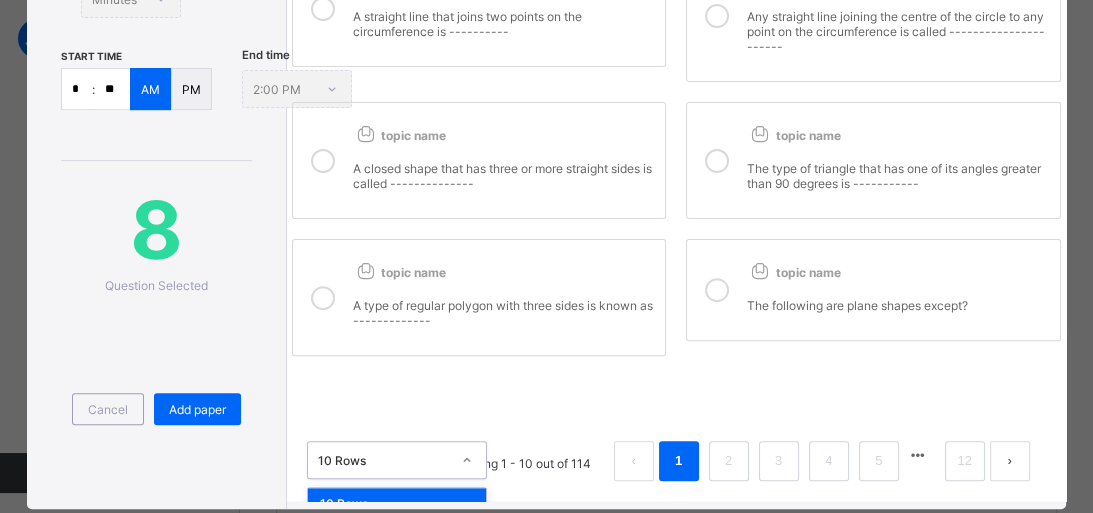 click on "**********" at bounding box center (546, 39) 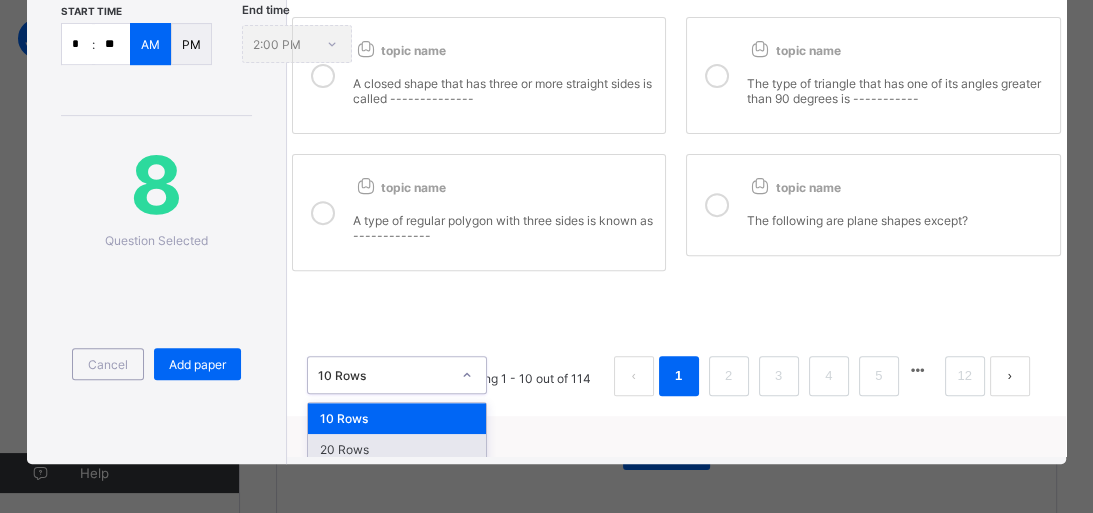 scroll, scrollTop: 80, scrollLeft: 0, axis: vertical 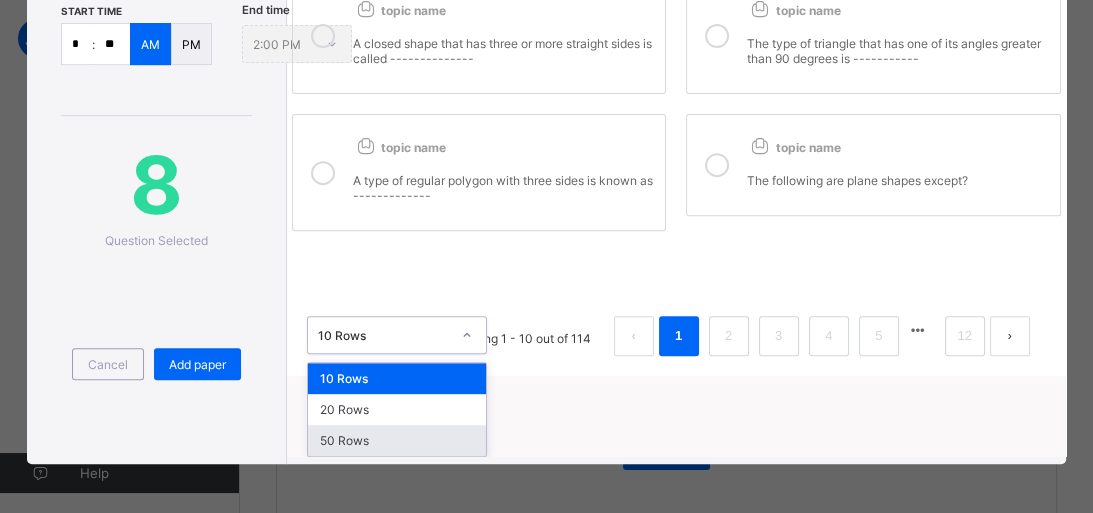 click on "50 Rows" at bounding box center (397, 440) 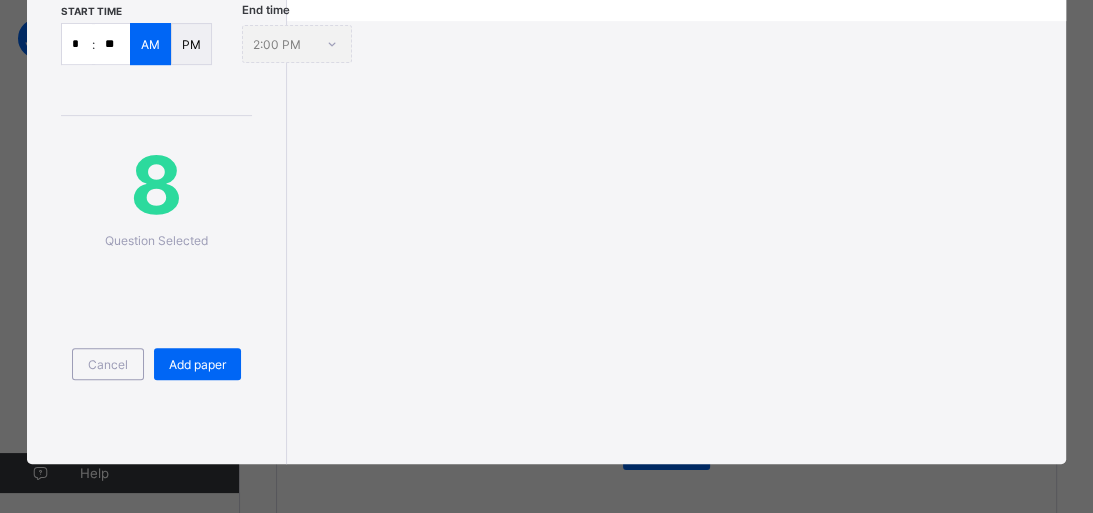 scroll, scrollTop: 0, scrollLeft: 0, axis: both 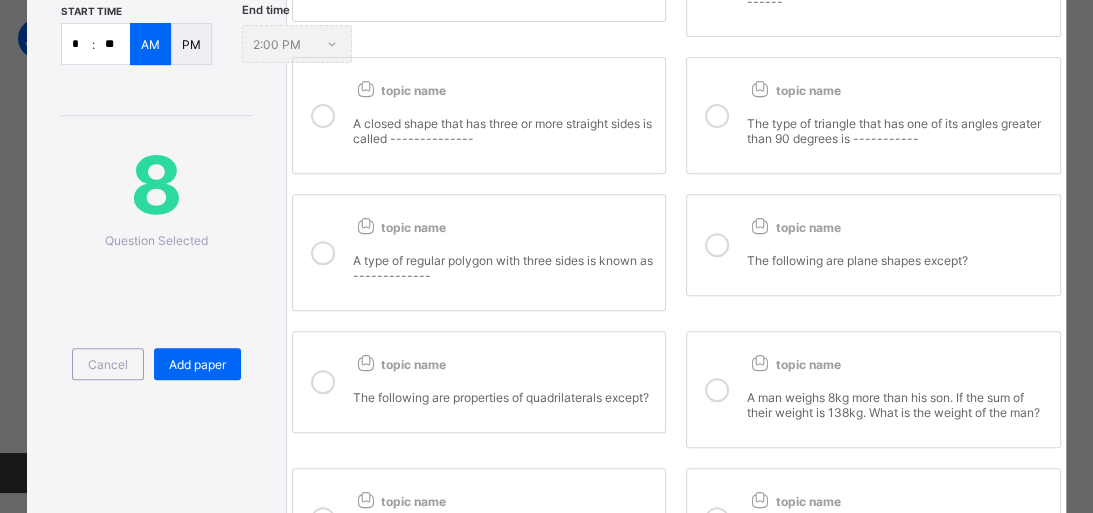 click at bounding box center [323, 253] 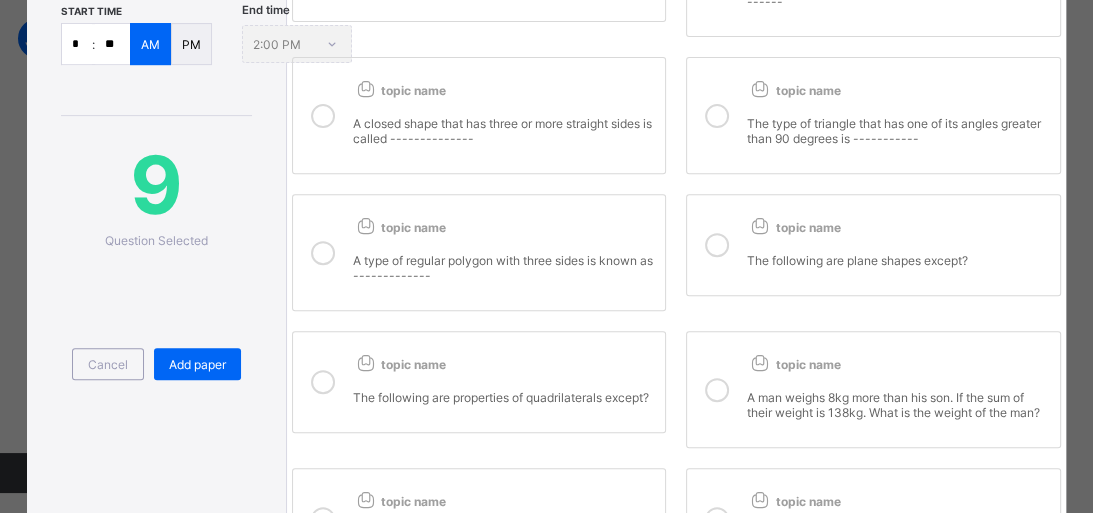 click at bounding box center [717, 245] 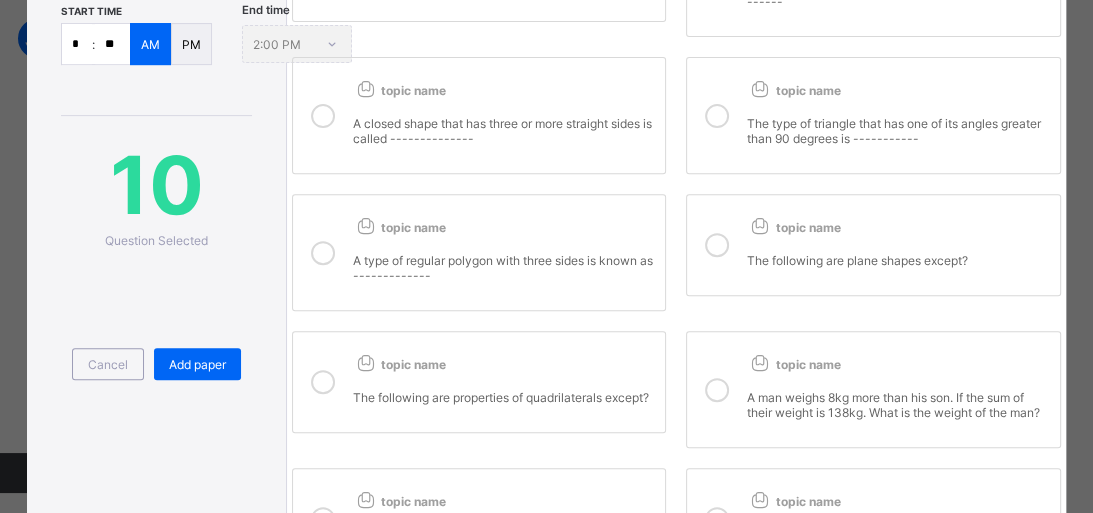 click at bounding box center (717, 390) 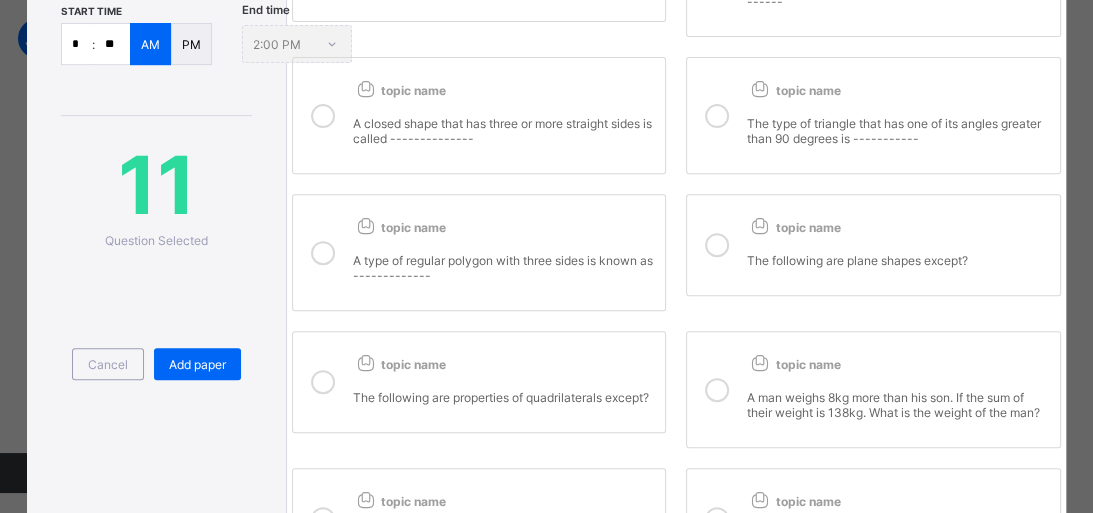 click at bounding box center [323, 382] 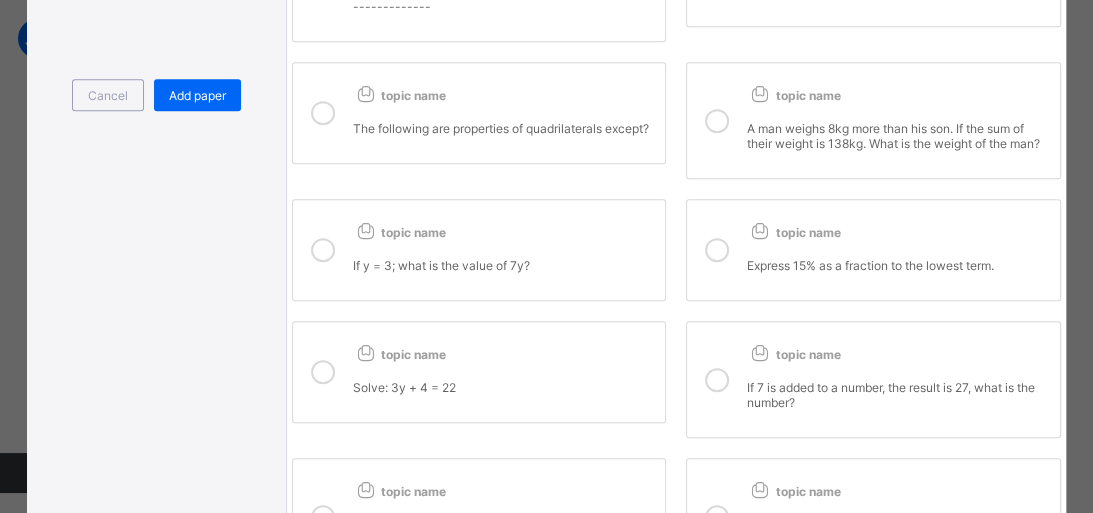 scroll, scrollTop: 765, scrollLeft: 0, axis: vertical 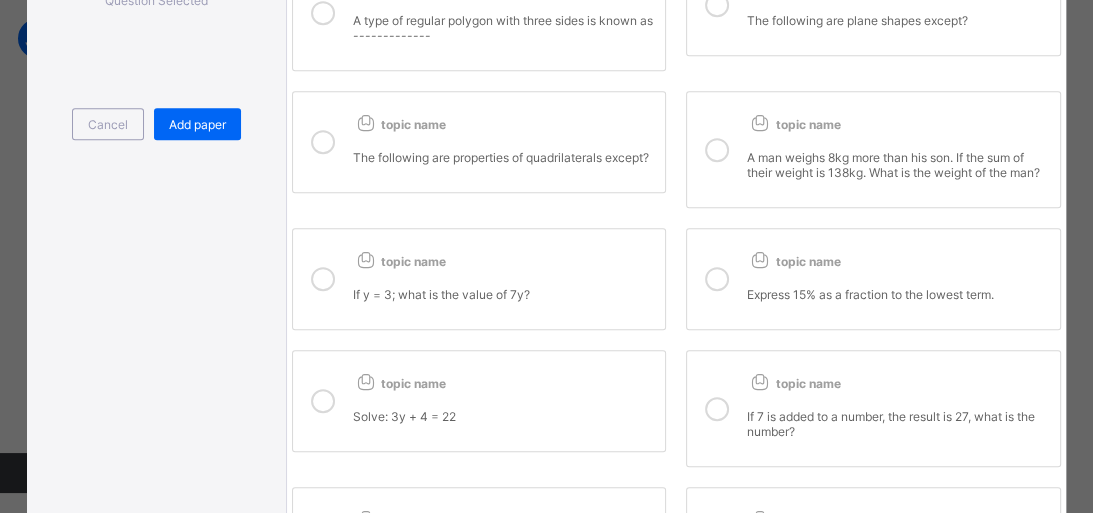 click at bounding box center (717, 150) 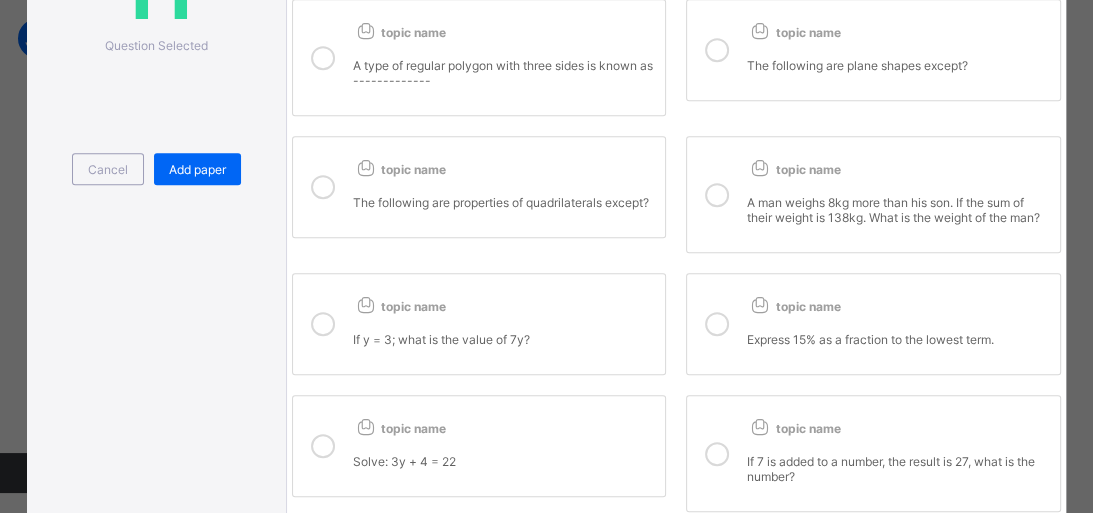 scroll, scrollTop: 800, scrollLeft: 0, axis: vertical 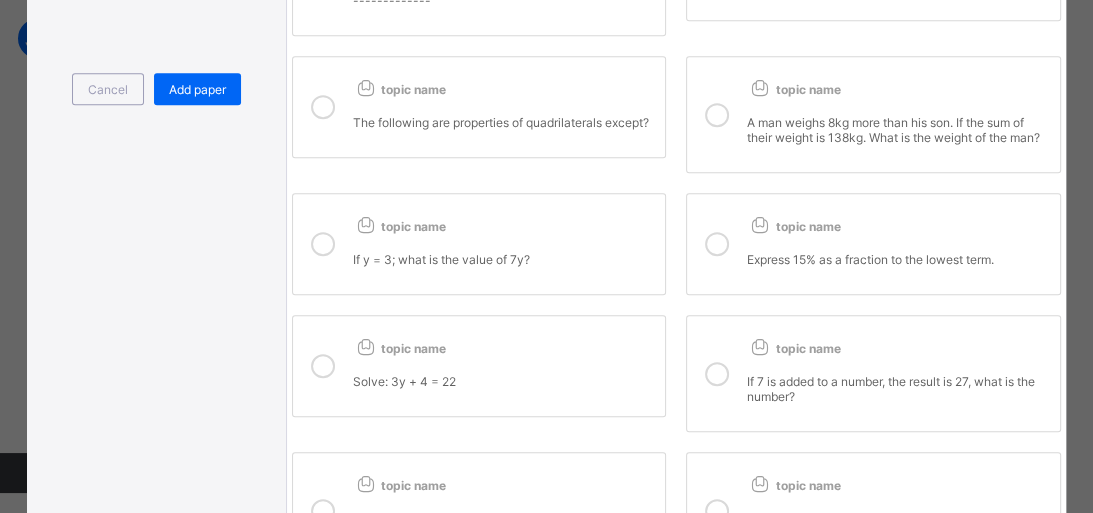 click at bounding box center (717, 244) 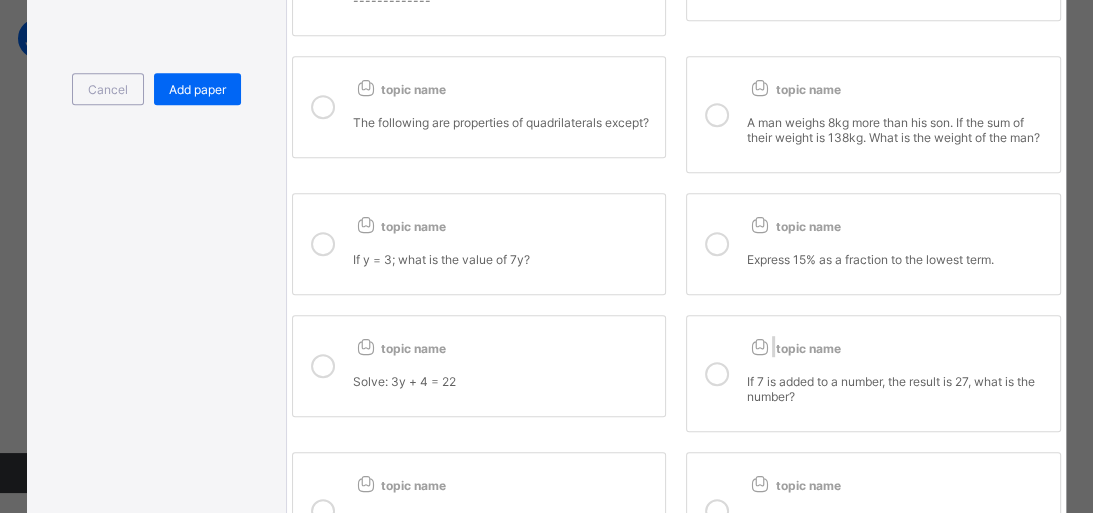 click at bounding box center (717, 374) 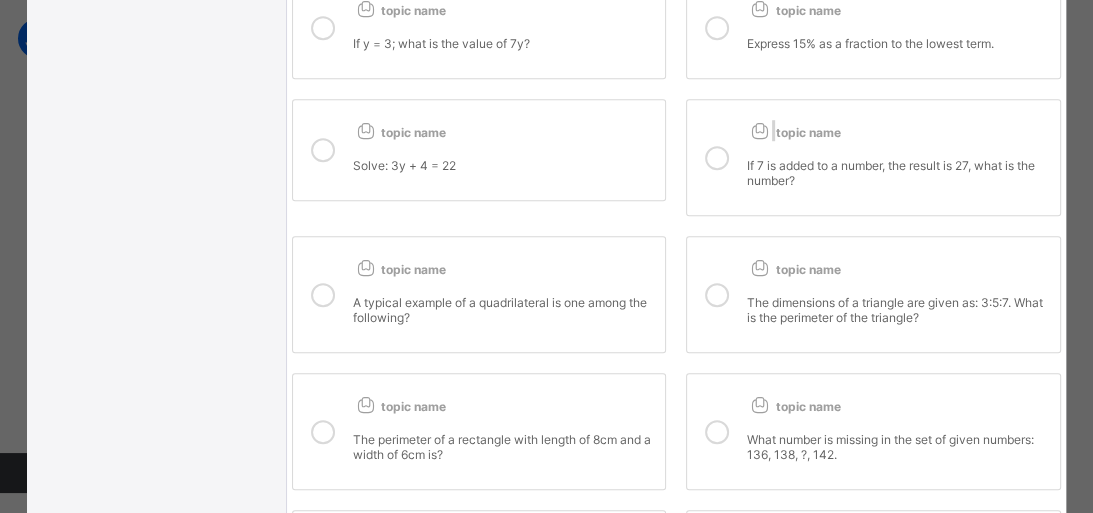 scroll, scrollTop: 1040, scrollLeft: 0, axis: vertical 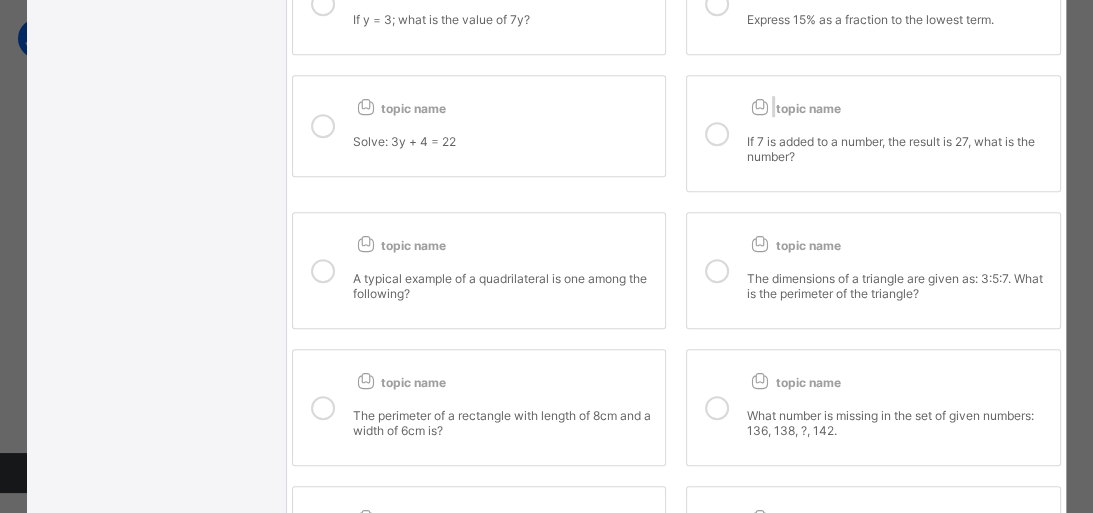 drag, startPoint x: 717, startPoint y: 163, endPoint x: 708, endPoint y: 176, distance: 15.811388 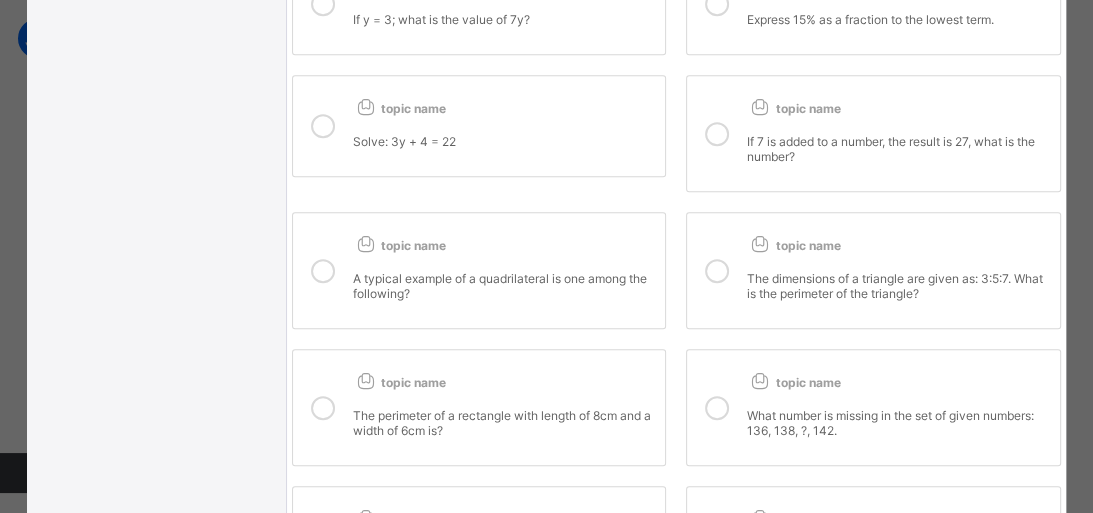 click at bounding box center (323, 271) 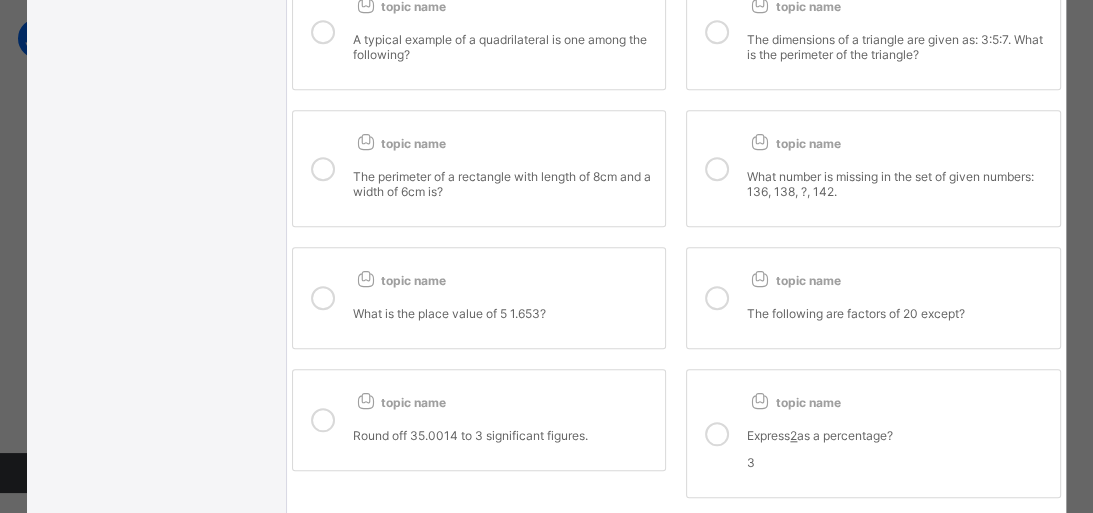 scroll, scrollTop: 1280, scrollLeft: 0, axis: vertical 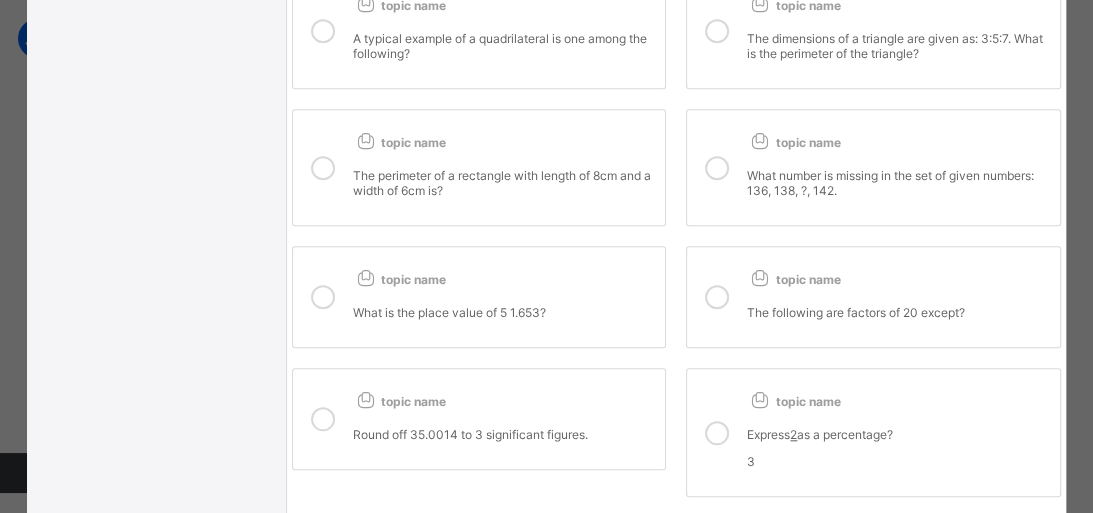 click at bounding box center (323, 297) 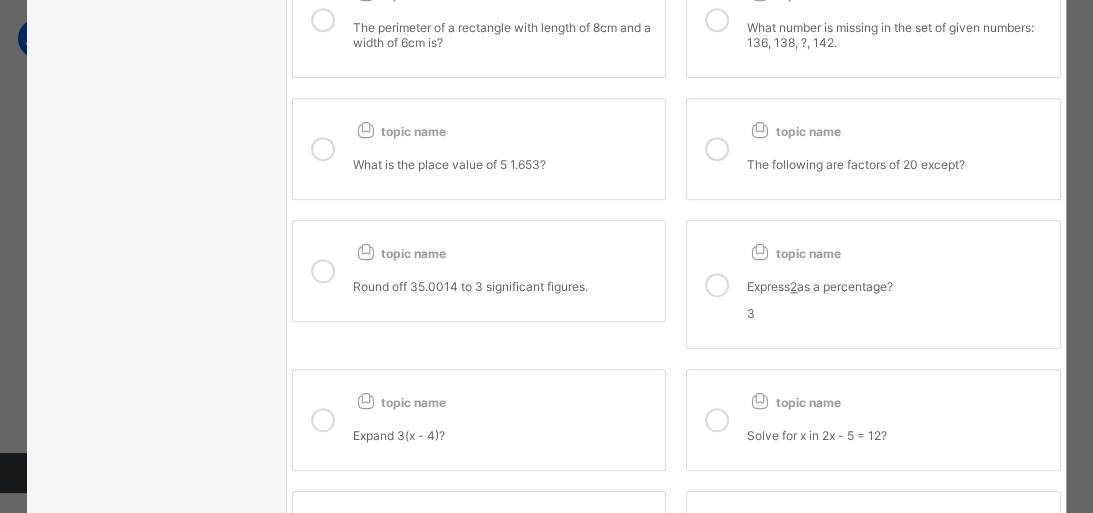 scroll, scrollTop: 1440, scrollLeft: 0, axis: vertical 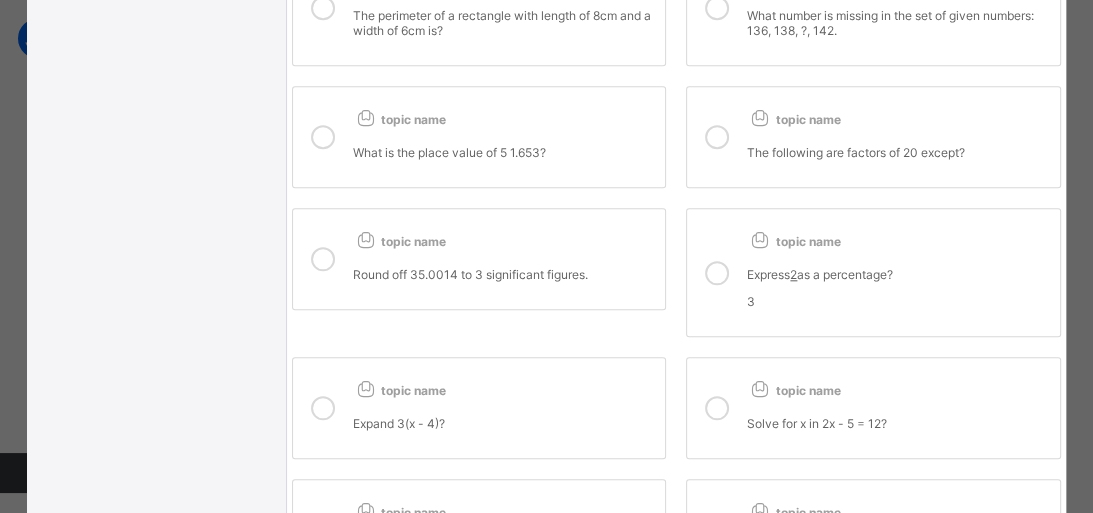 click at bounding box center (323, 259) 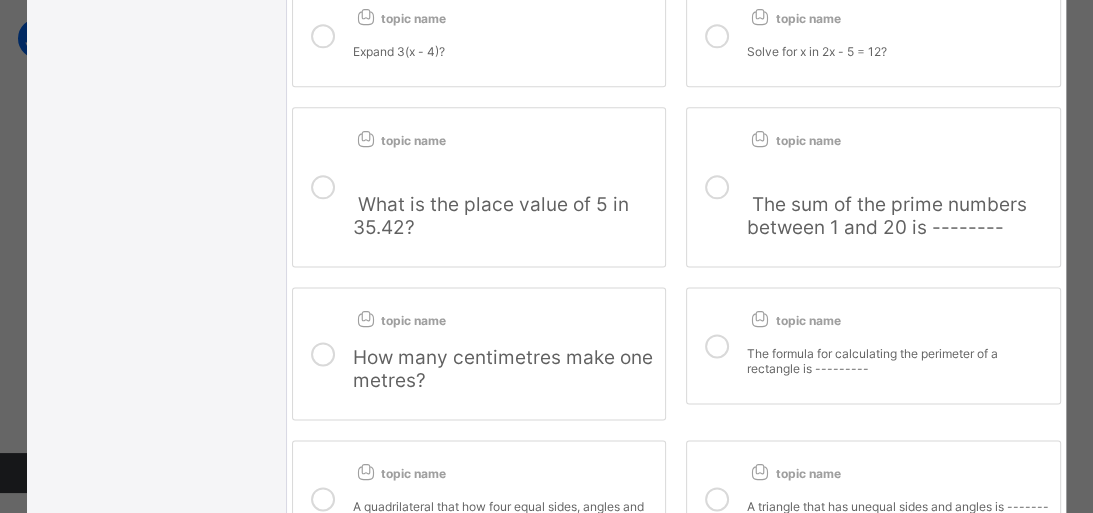 scroll, scrollTop: 1840, scrollLeft: 0, axis: vertical 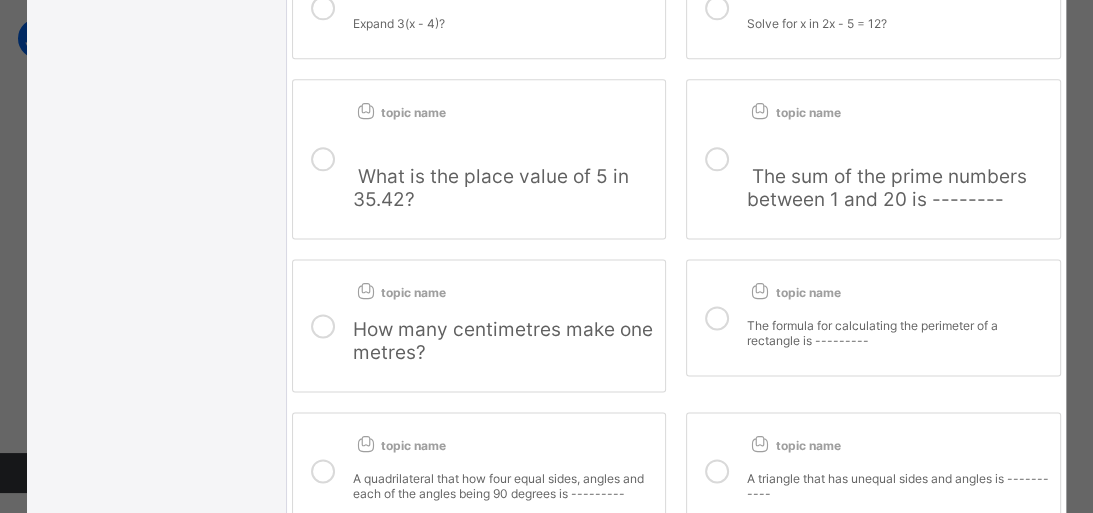 click at bounding box center (323, 326) 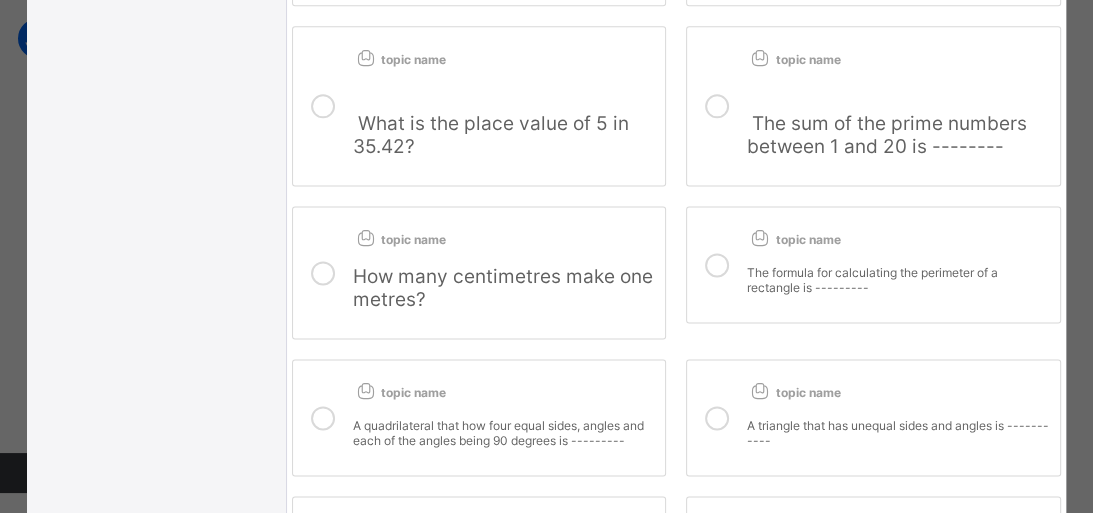 scroll, scrollTop: 2000, scrollLeft: 0, axis: vertical 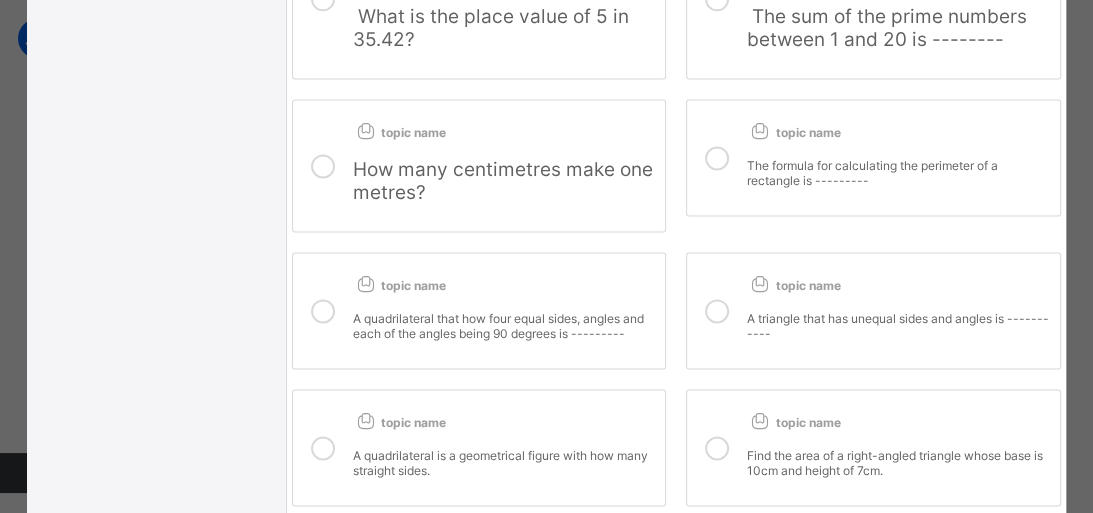 click at bounding box center (717, 311) 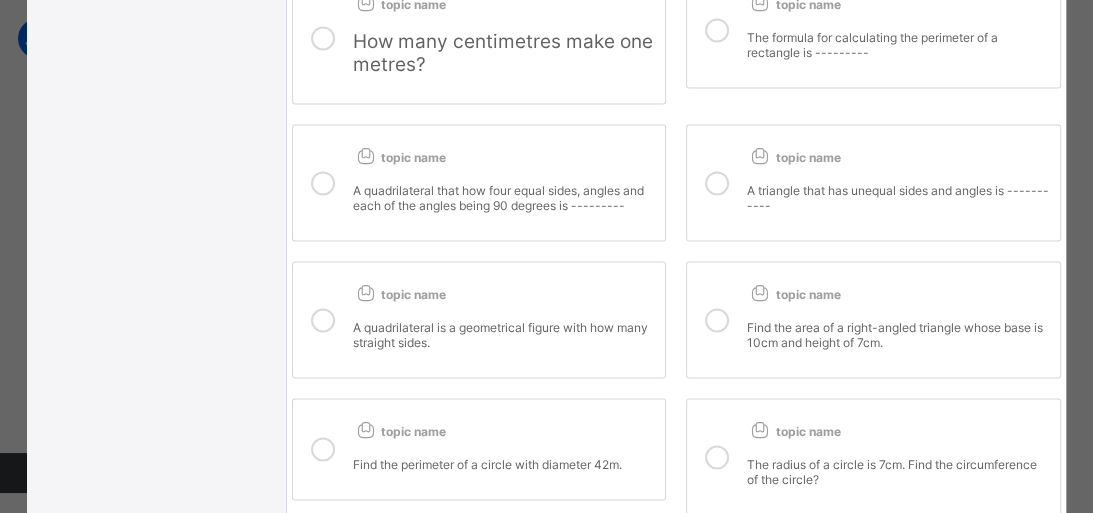 scroll, scrollTop: 2160, scrollLeft: 0, axis: vertical 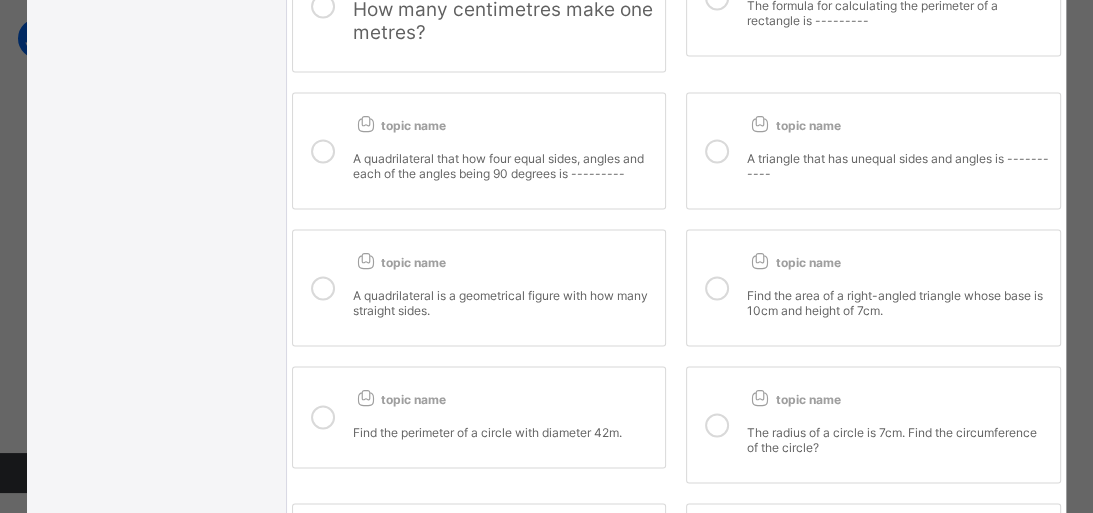 click at bounding box center [323, 288] 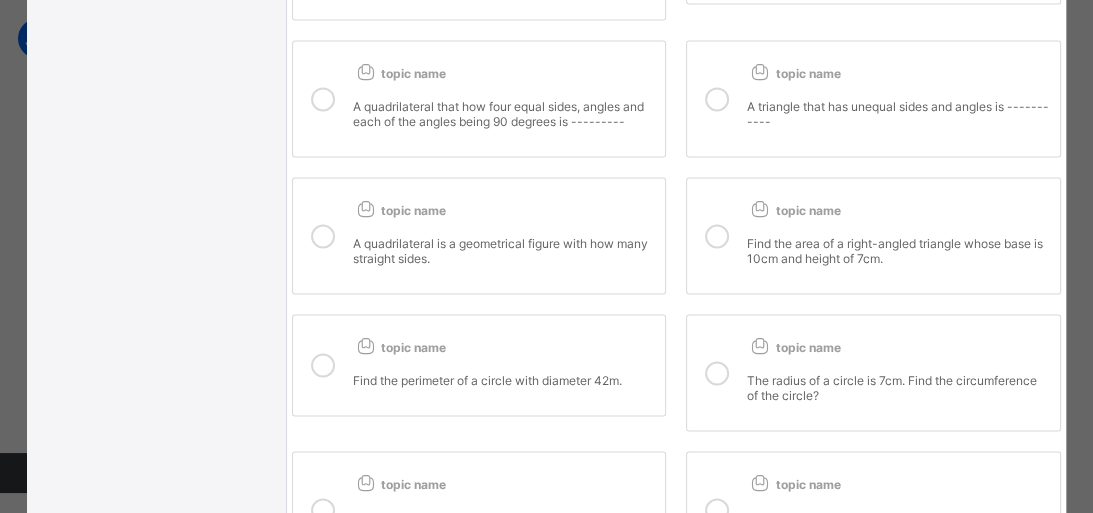 scroll, scrollTop: 2240, scrollLeft: 0, axis: vertical 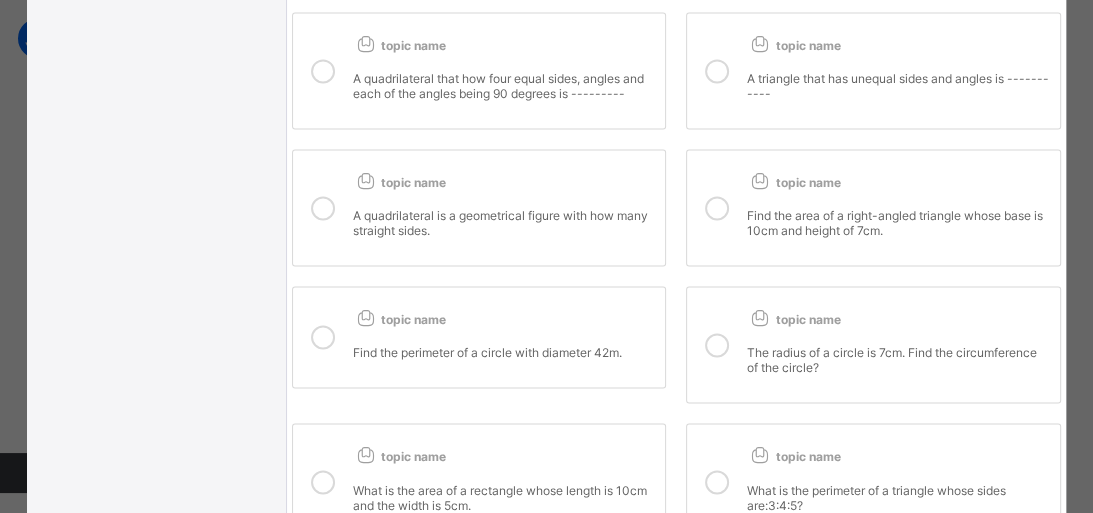 click at bounding box center [717, 345] 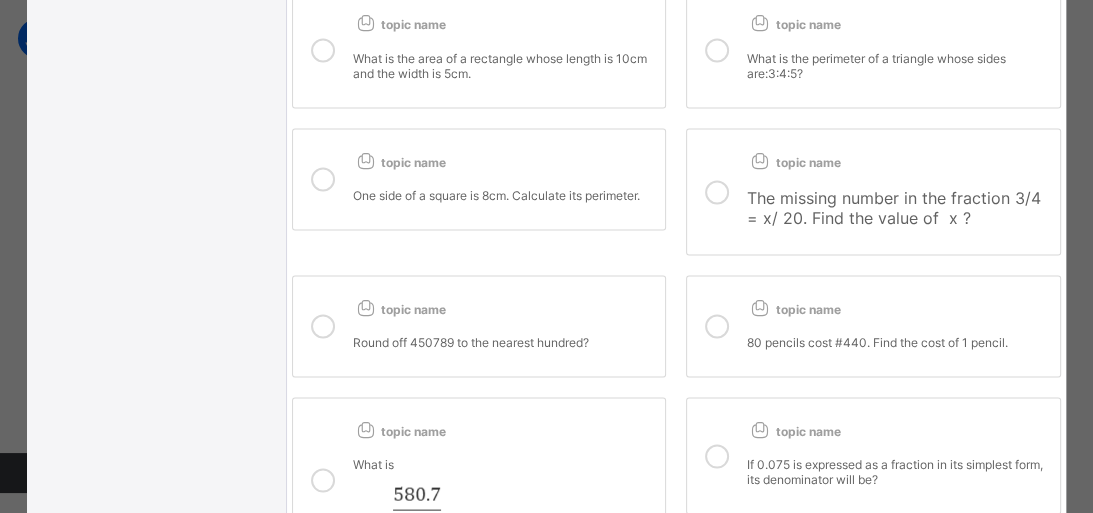 scroll, scrollTop: 2720, scrollLeft: 0, axis: vertical 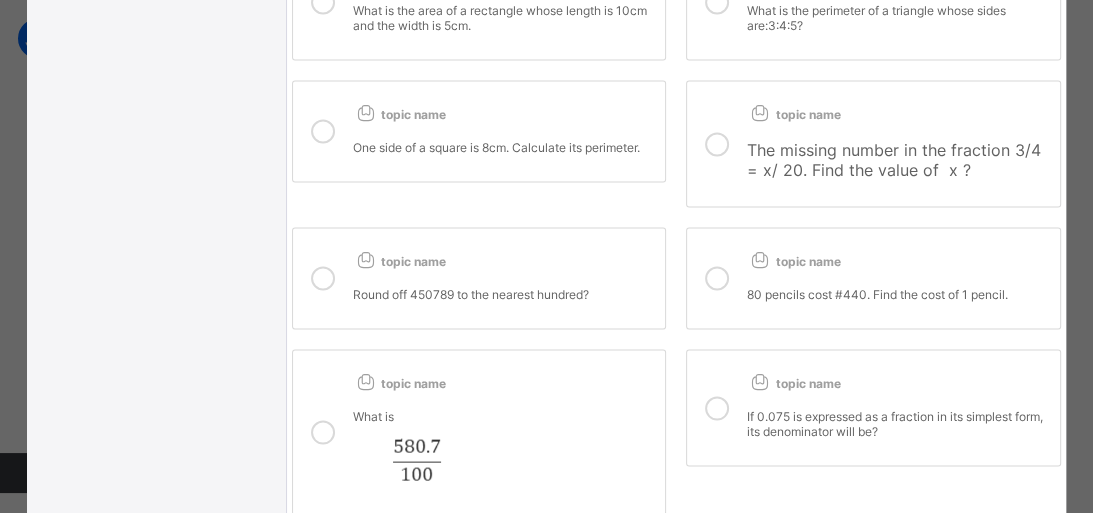click at bounding box center [323, 131] 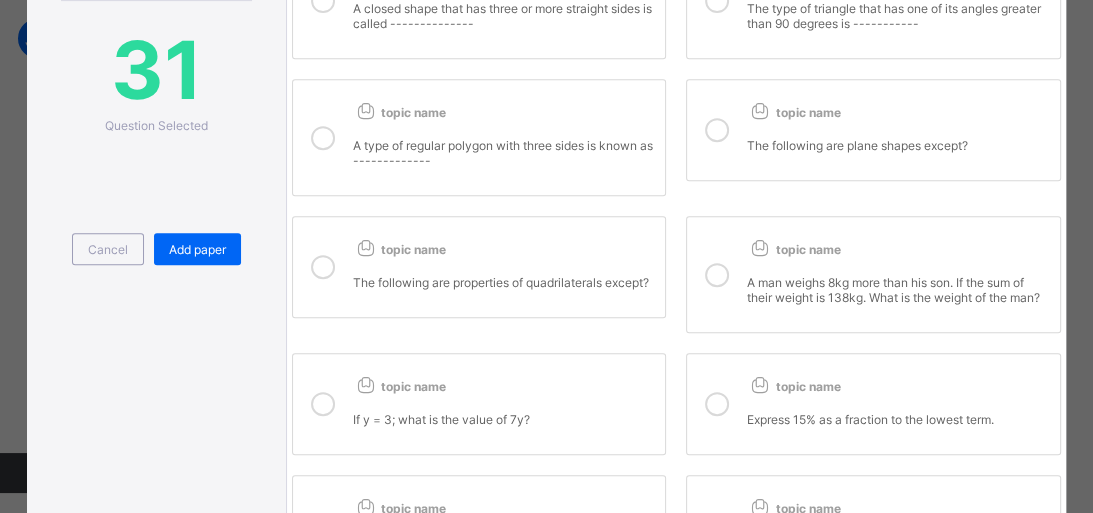 scroll, scrollTop: 720, scrollLeft: 0, axis: vertical 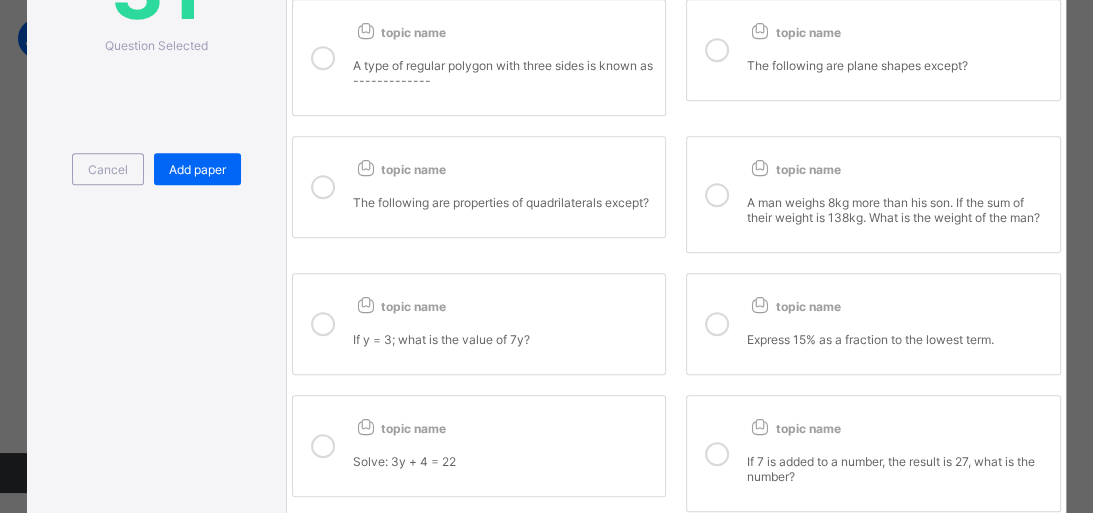 click at bounding box center [717, 324] 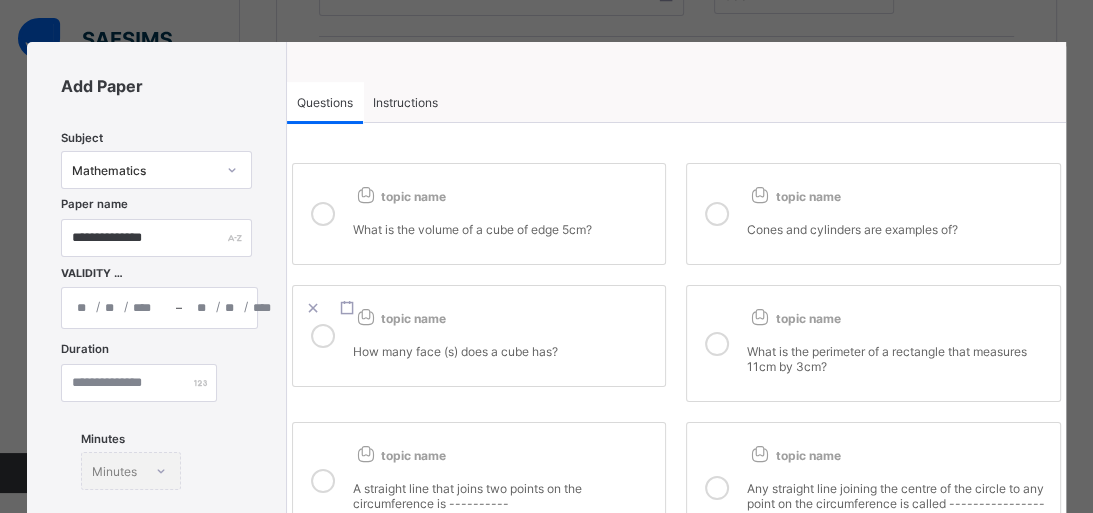 scroll, scrollTop: 0, scrollLeft: 0, axis: both 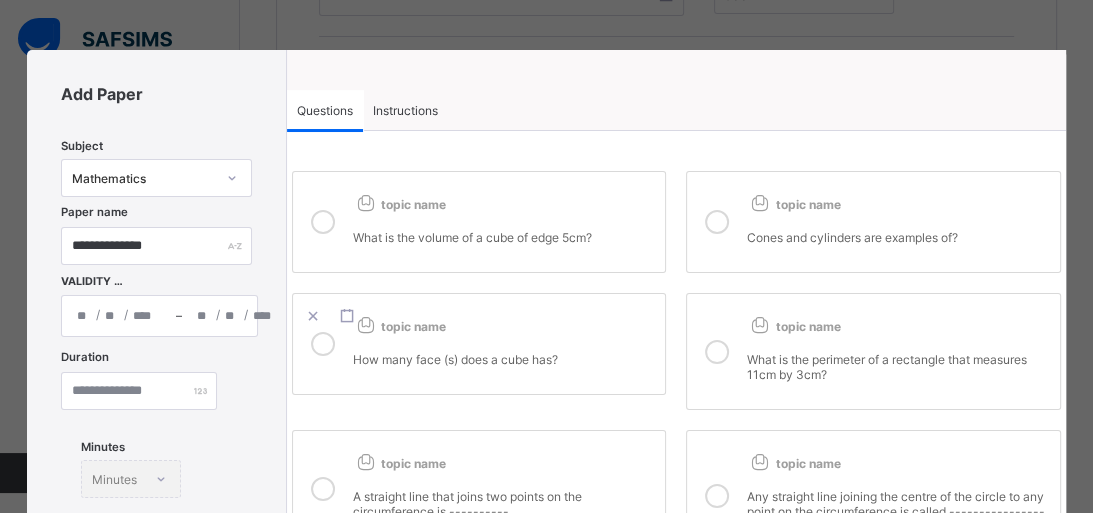 click on "Instructions" at bounding box center [405, 110] 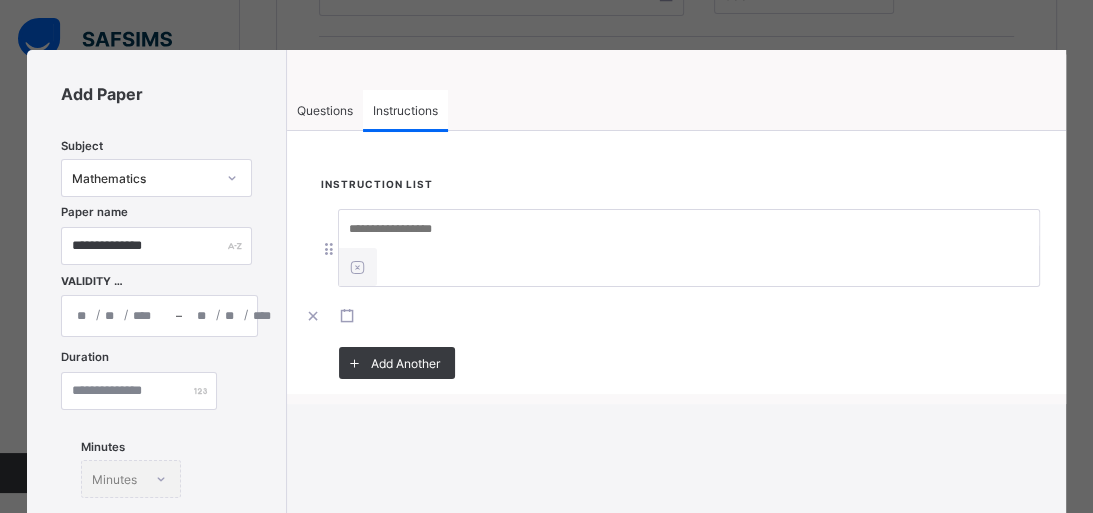 click at bounding box center [689, 248] 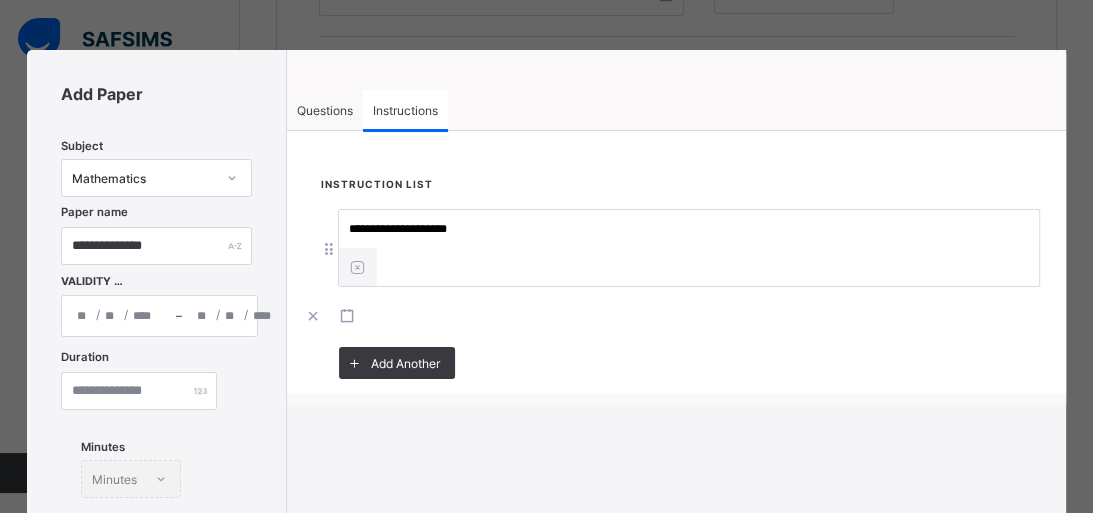 type on "**********" 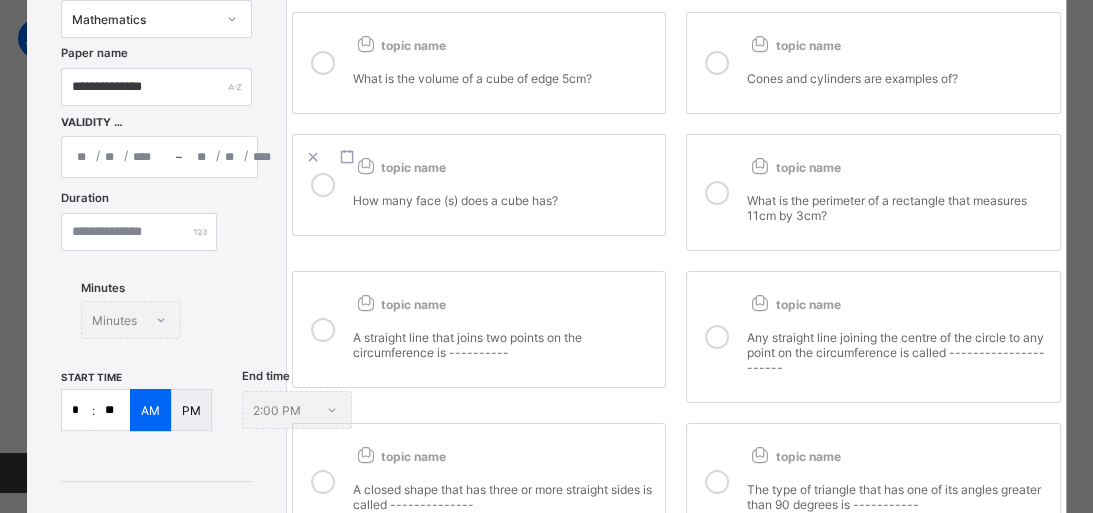 scroll, scrollTop: 400, scrollLeft: 0, axis: vertical 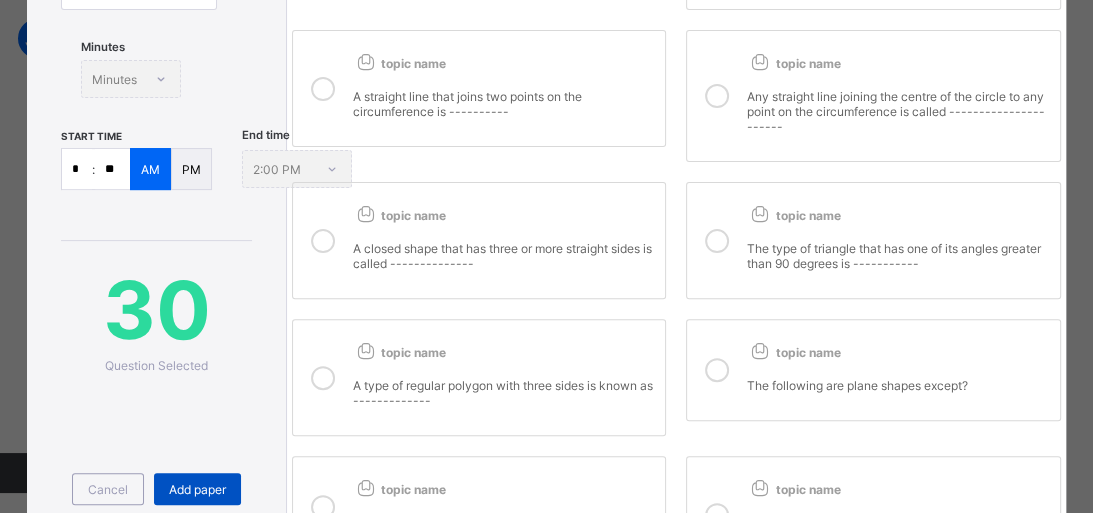 click on "Add paper" at bounding box center (197, 489) 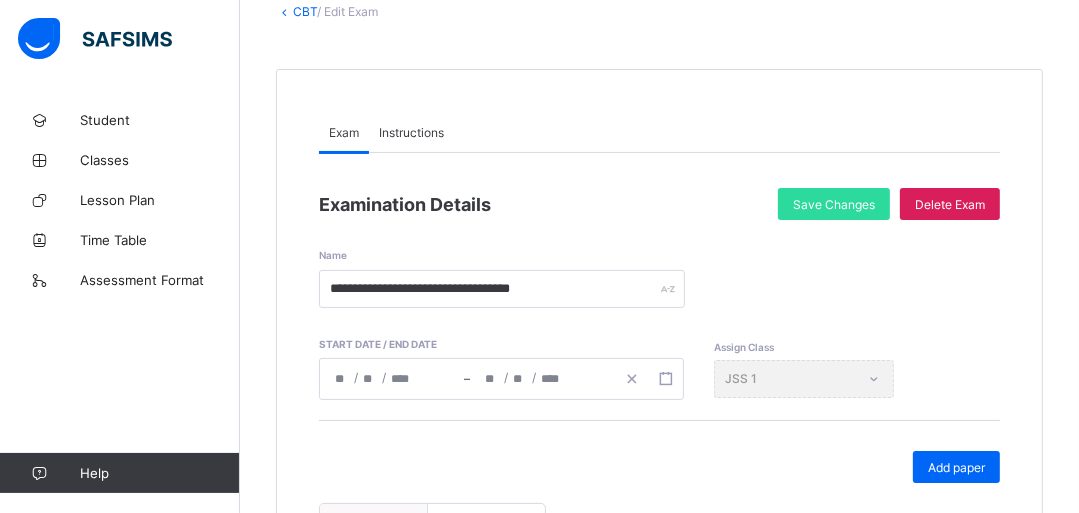 scroll, scrollTop: 320, scrollLeft: 0, axis: vertical 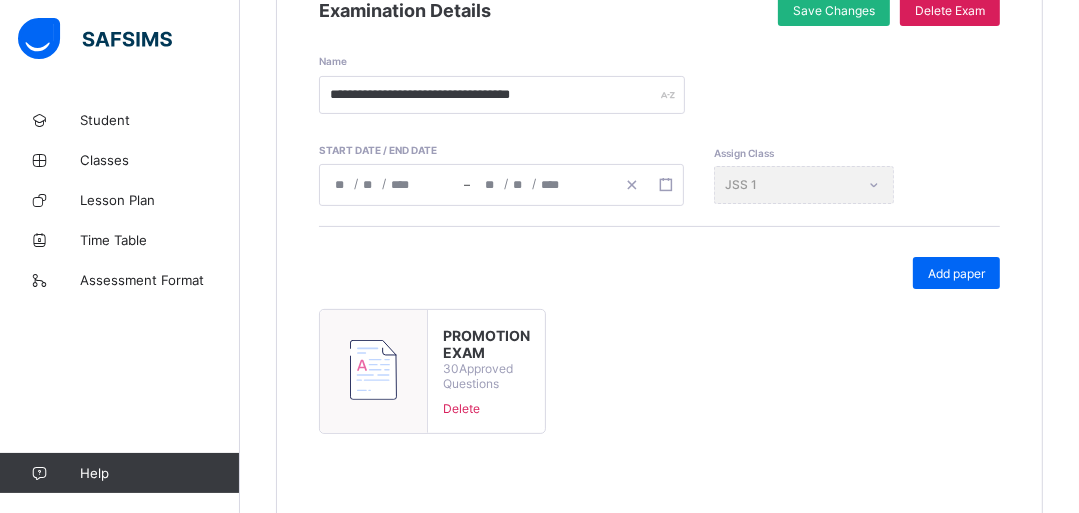 click on "Save Changes" at bounding box center (834, 10) 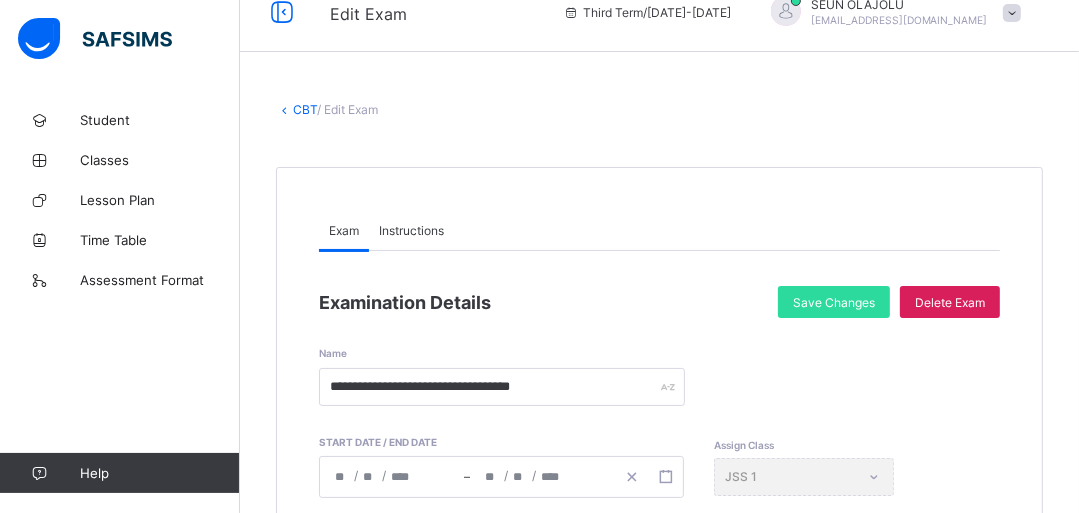 scroll, scrollTop: 0, scrollLeft: 0, axis: both 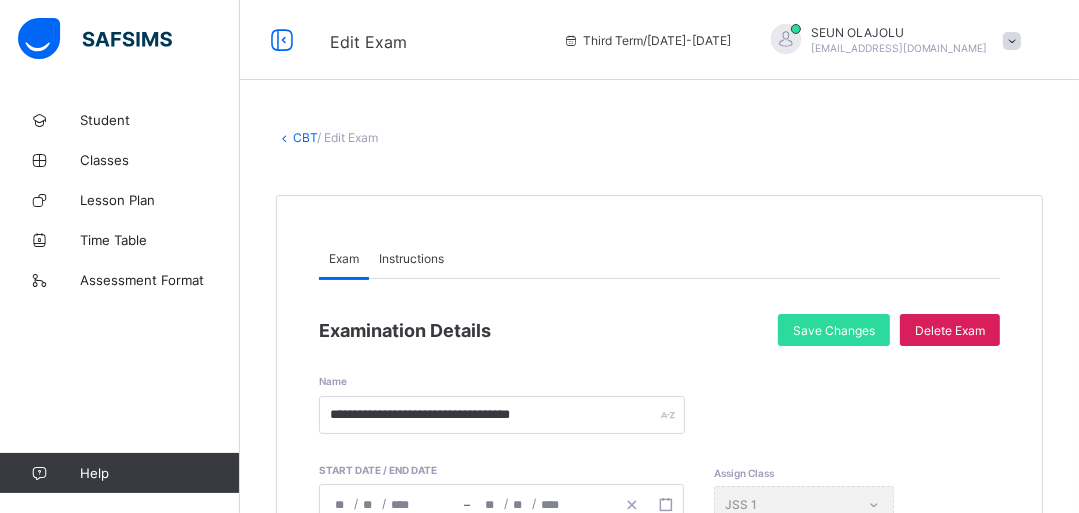 click on "CBT" at bounding box center [305, 137] 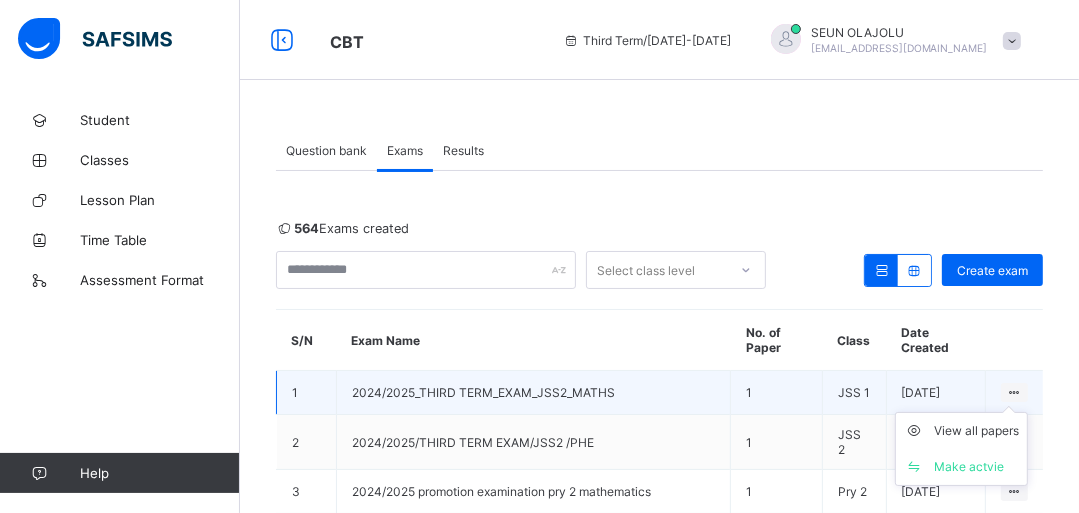click on "View all papers Make actvie" at bounding box center (961, 449) 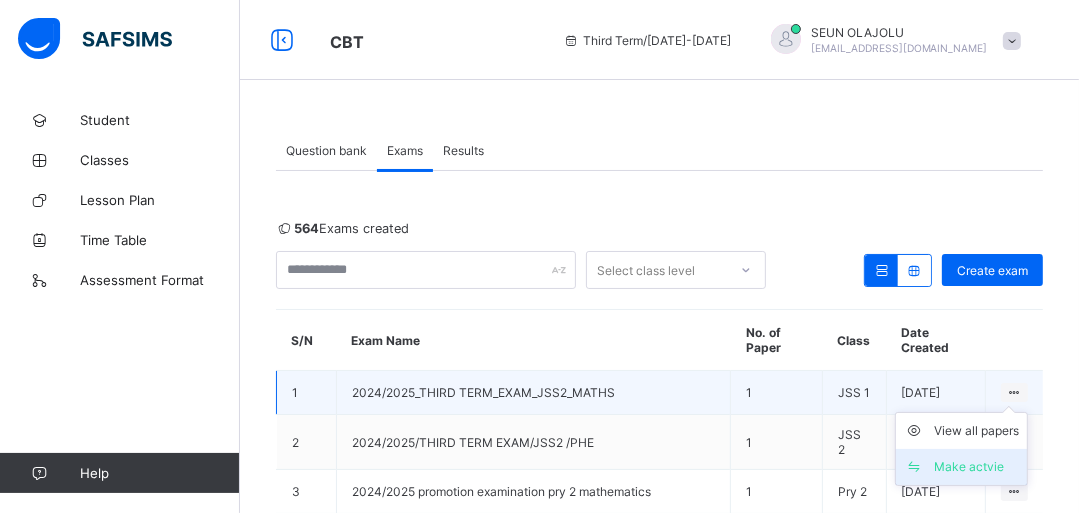 click on "Make actvie" at bounding box center [976, 467] 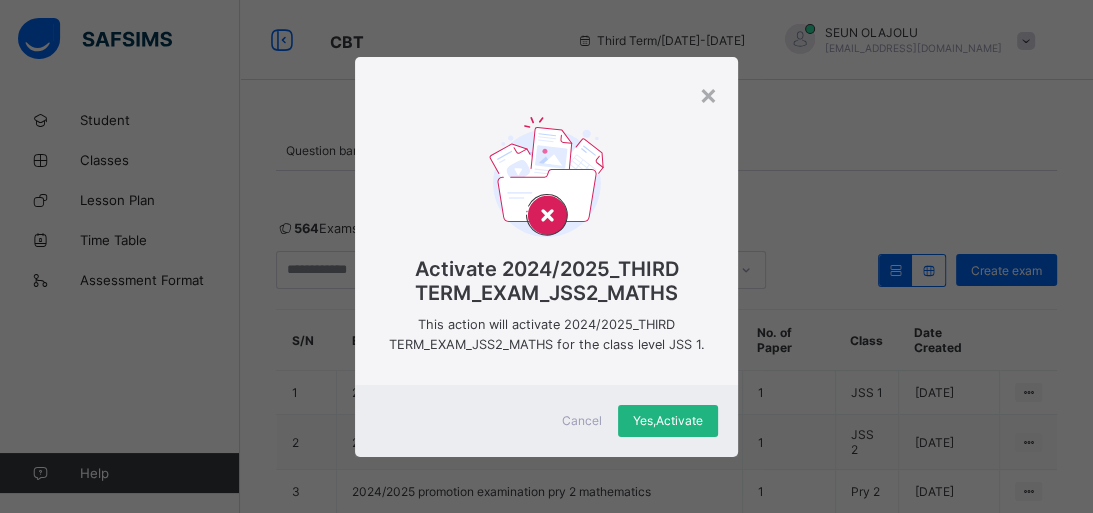 click on "Yes,  Activate" at bounding box center [668, 420] 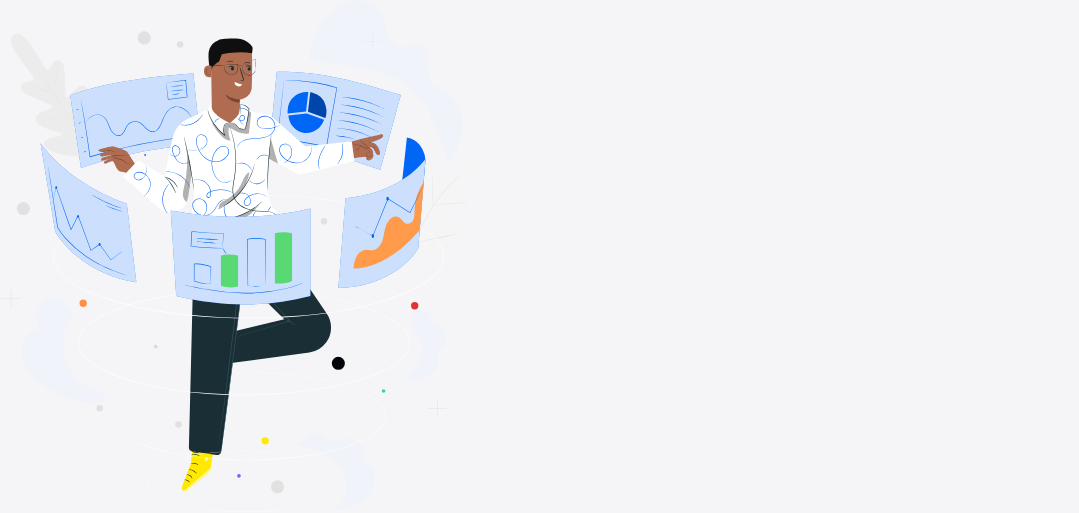 type on "**********" 